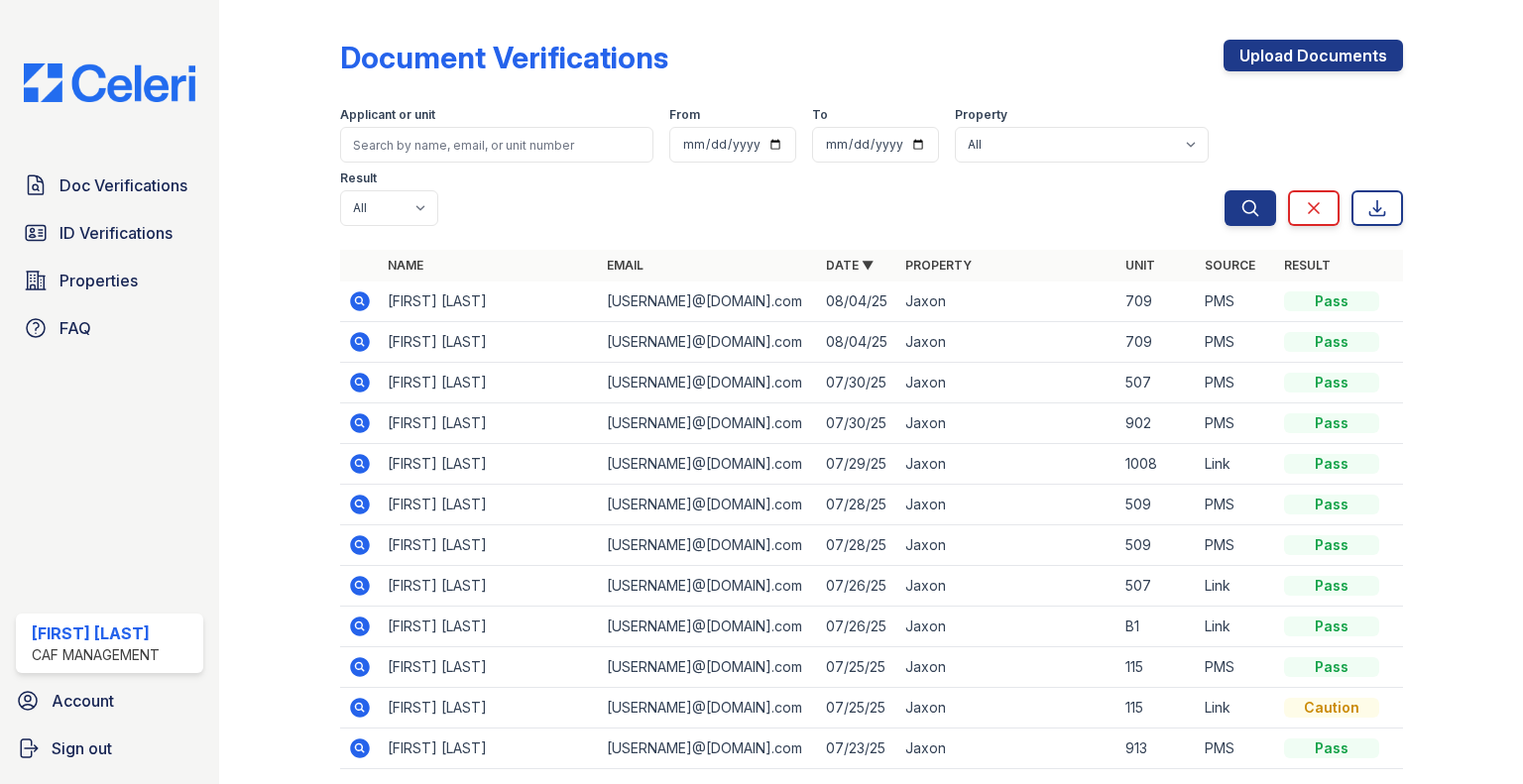 scroll, scrollTop: 0, scrollLeft: 0, axis: both 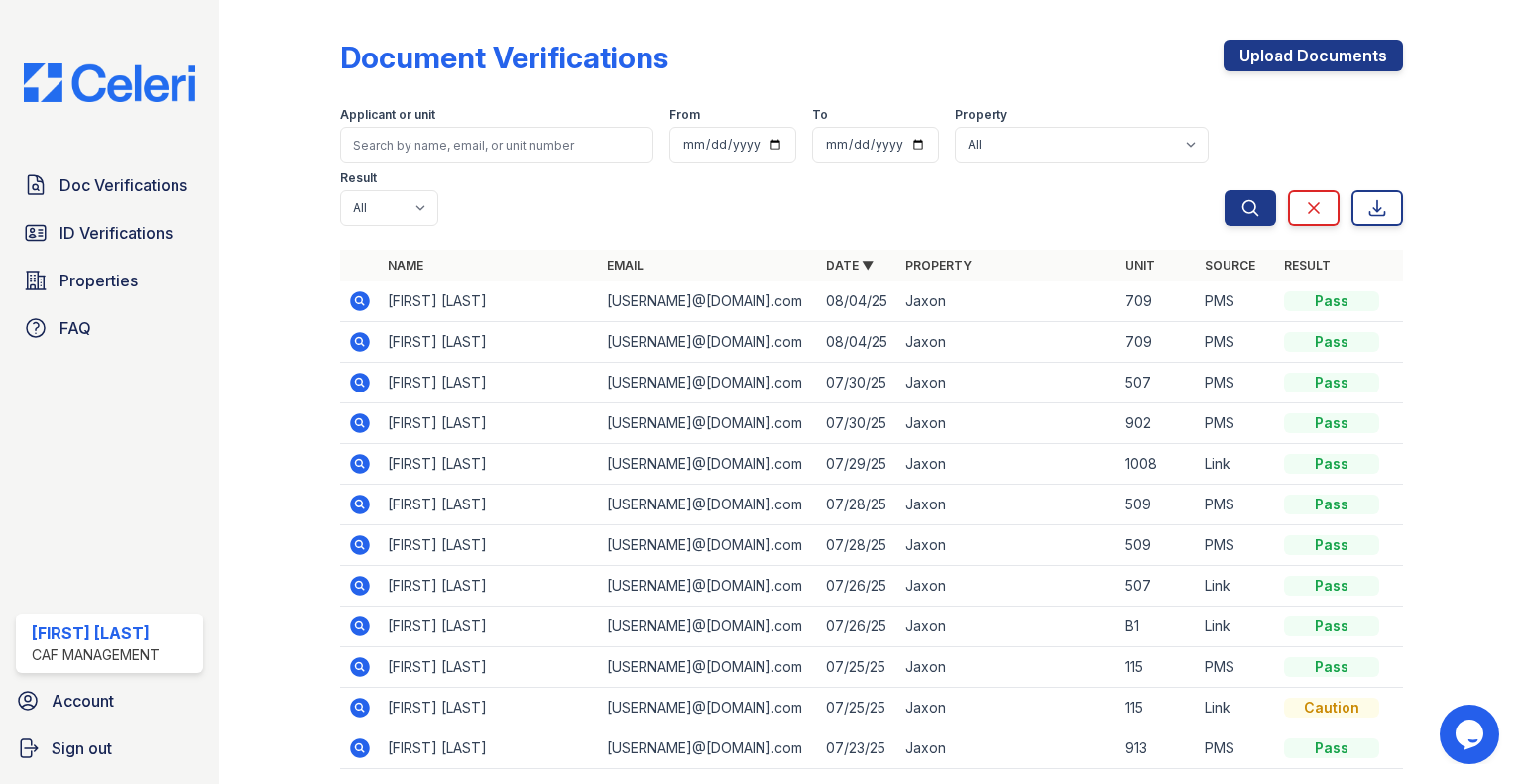 click 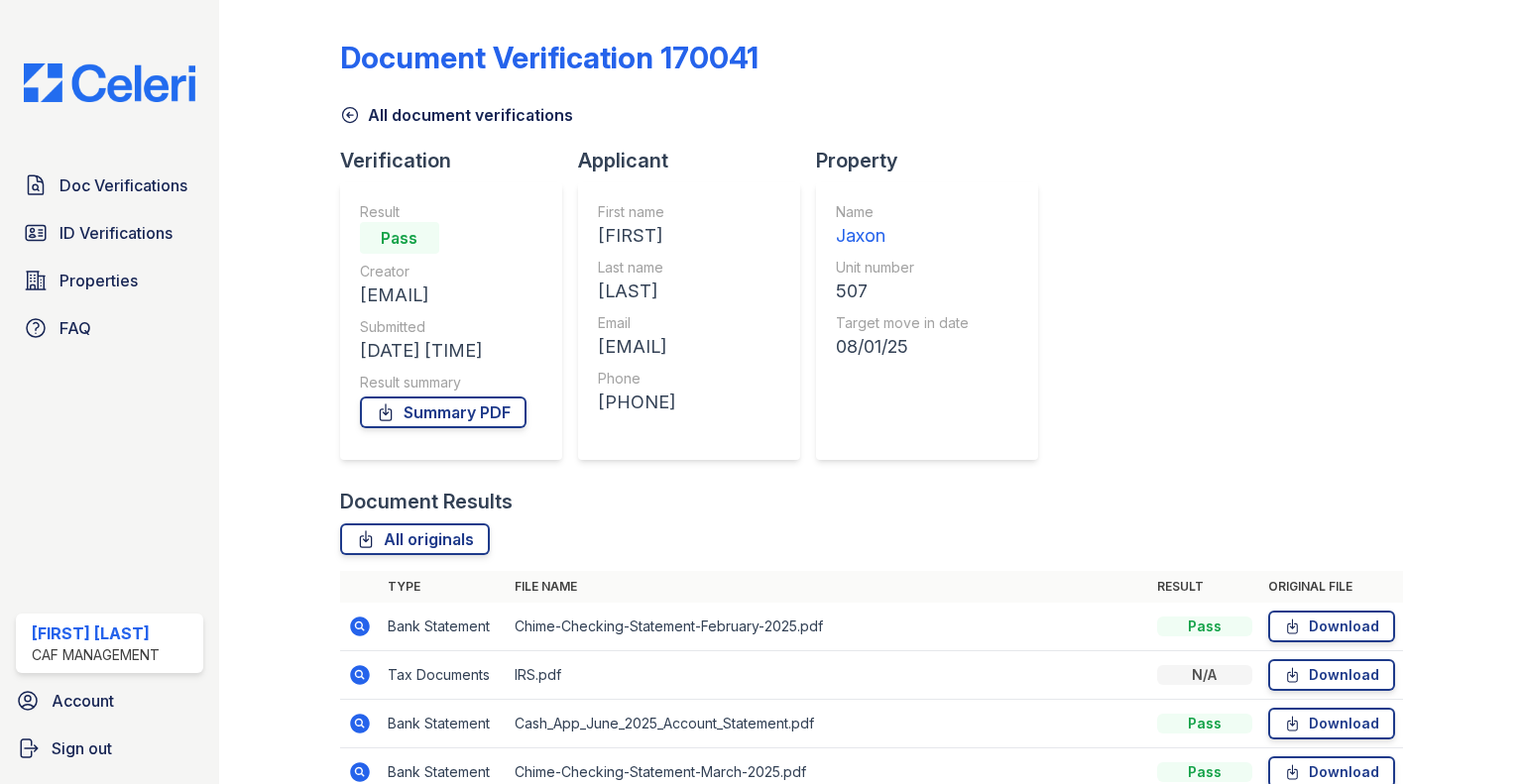 scroll, scrollTop: 0, scrollLeft: 0, axis: both 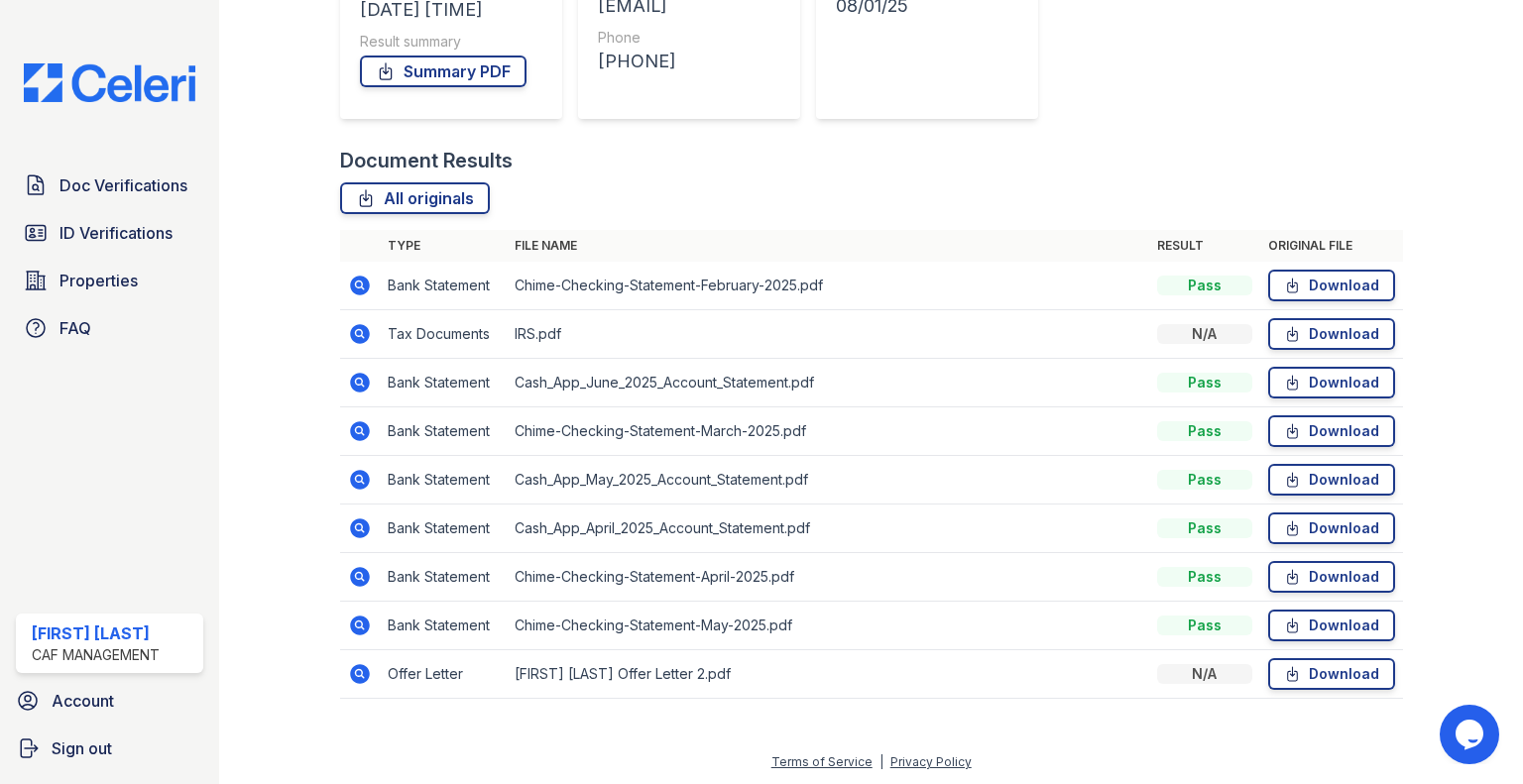 click 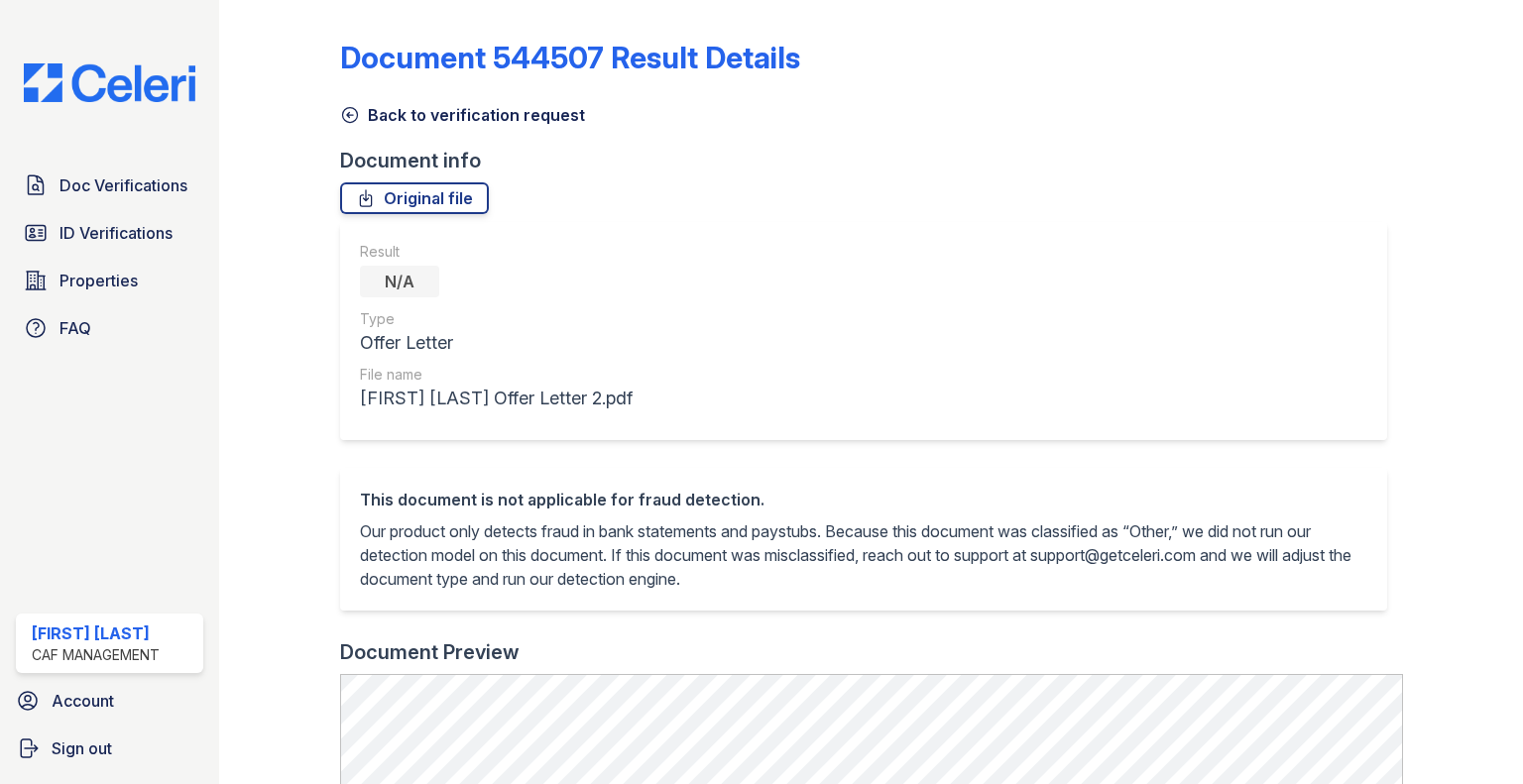 scroll, scrollTop: 0, scrollLeft: 0, axis: both 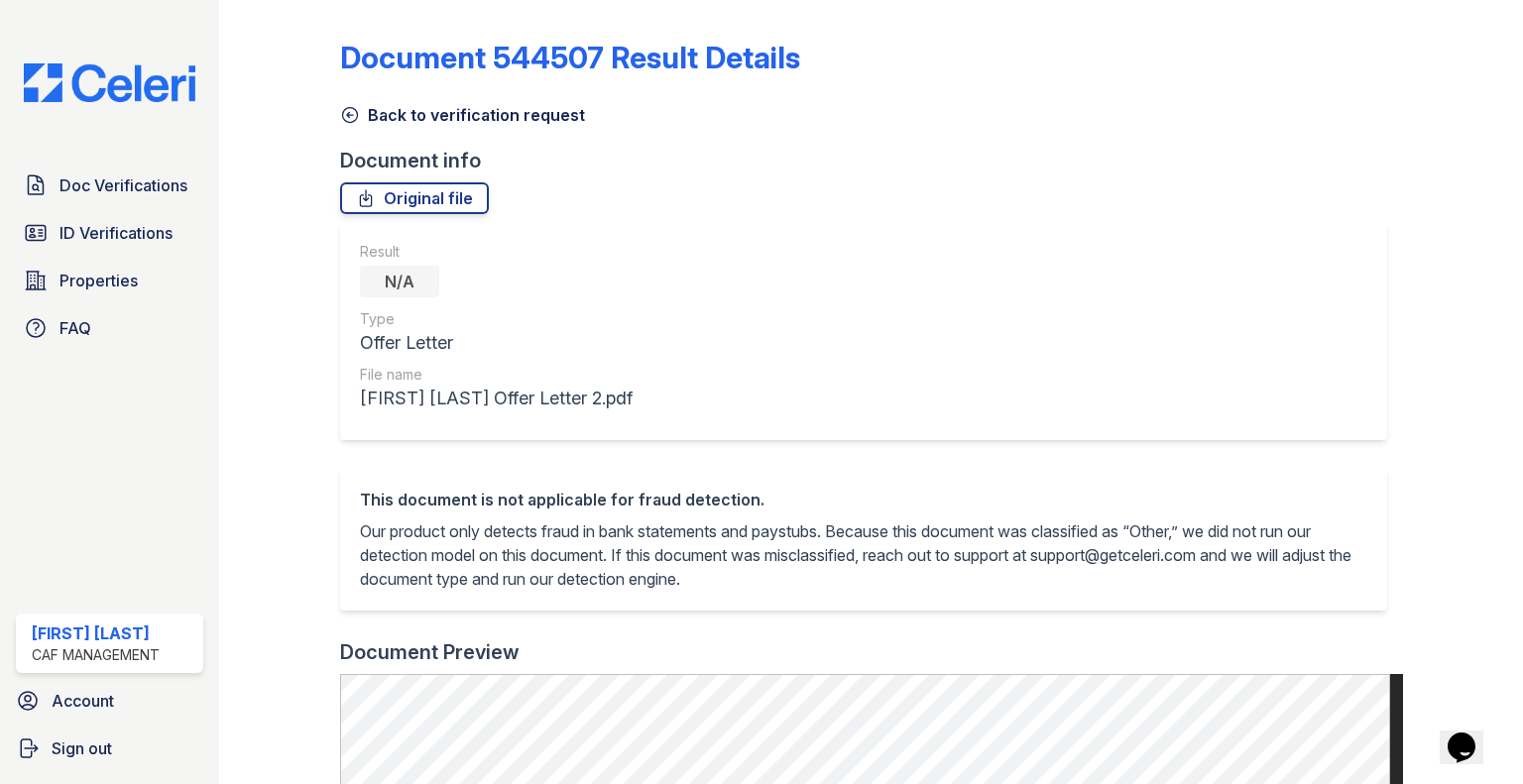 click 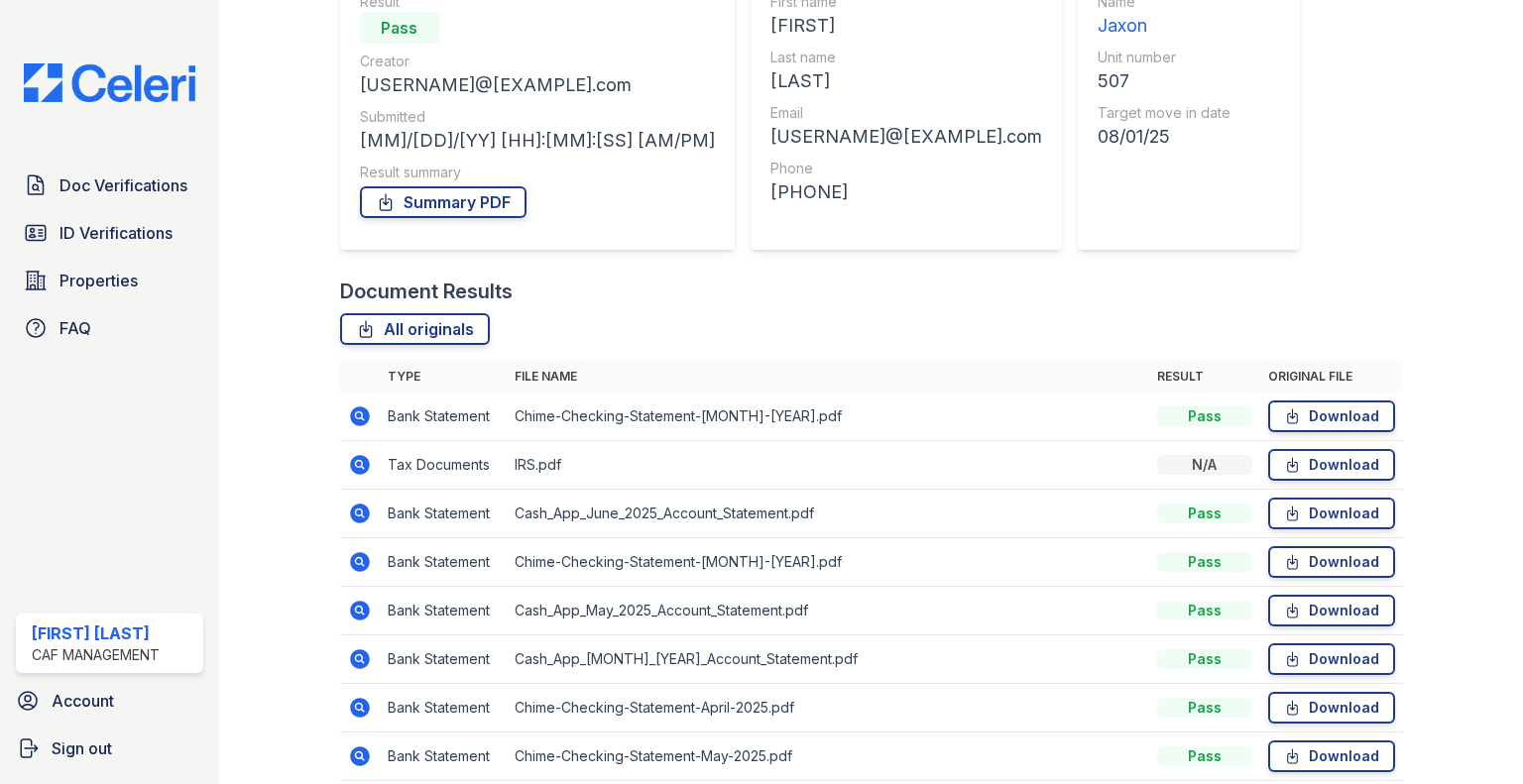 scroll, scrollTop: 341, scrollLeft: 0, axis: vertical 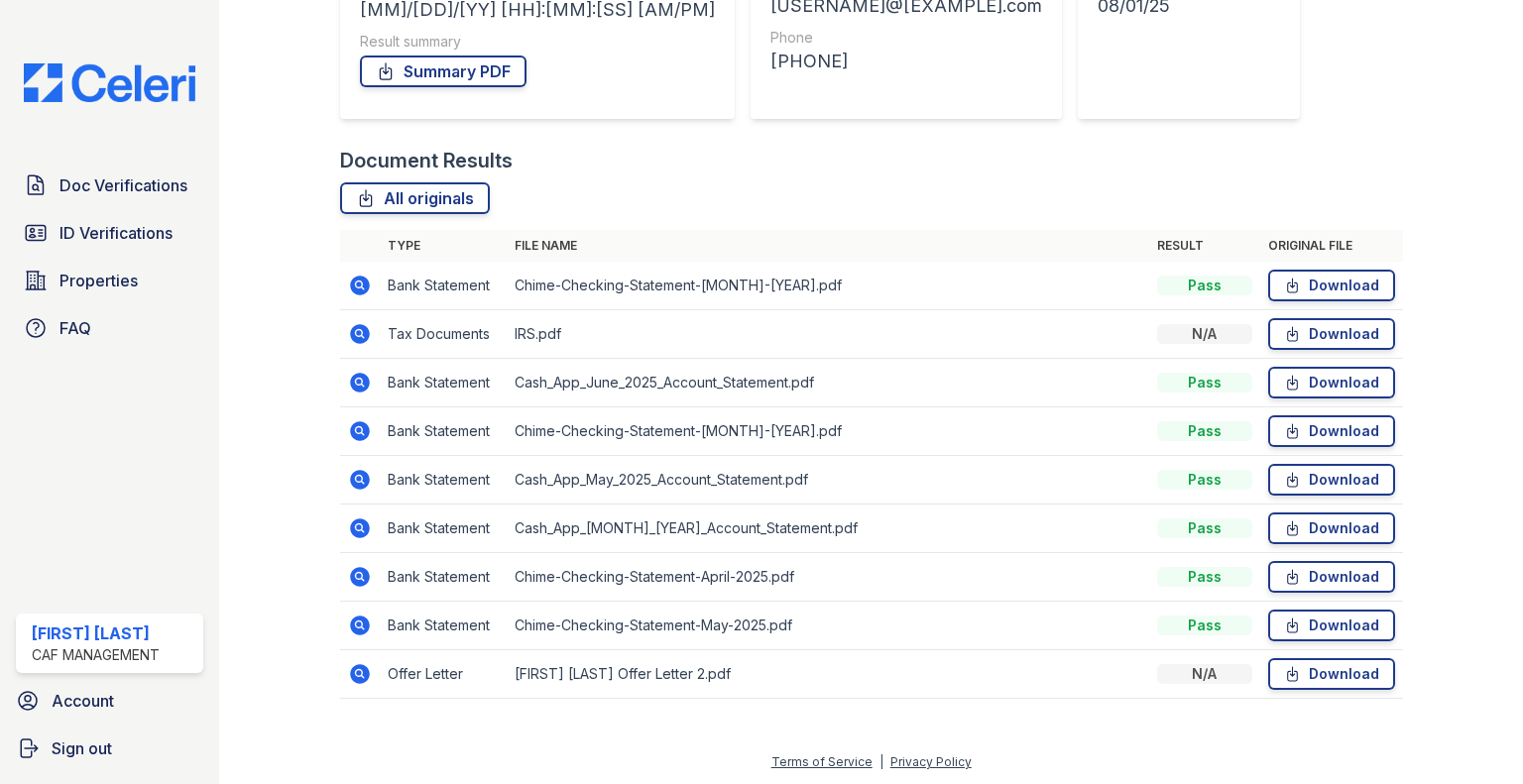 click on "IRS.pdf" at bounding box center [828, 334] 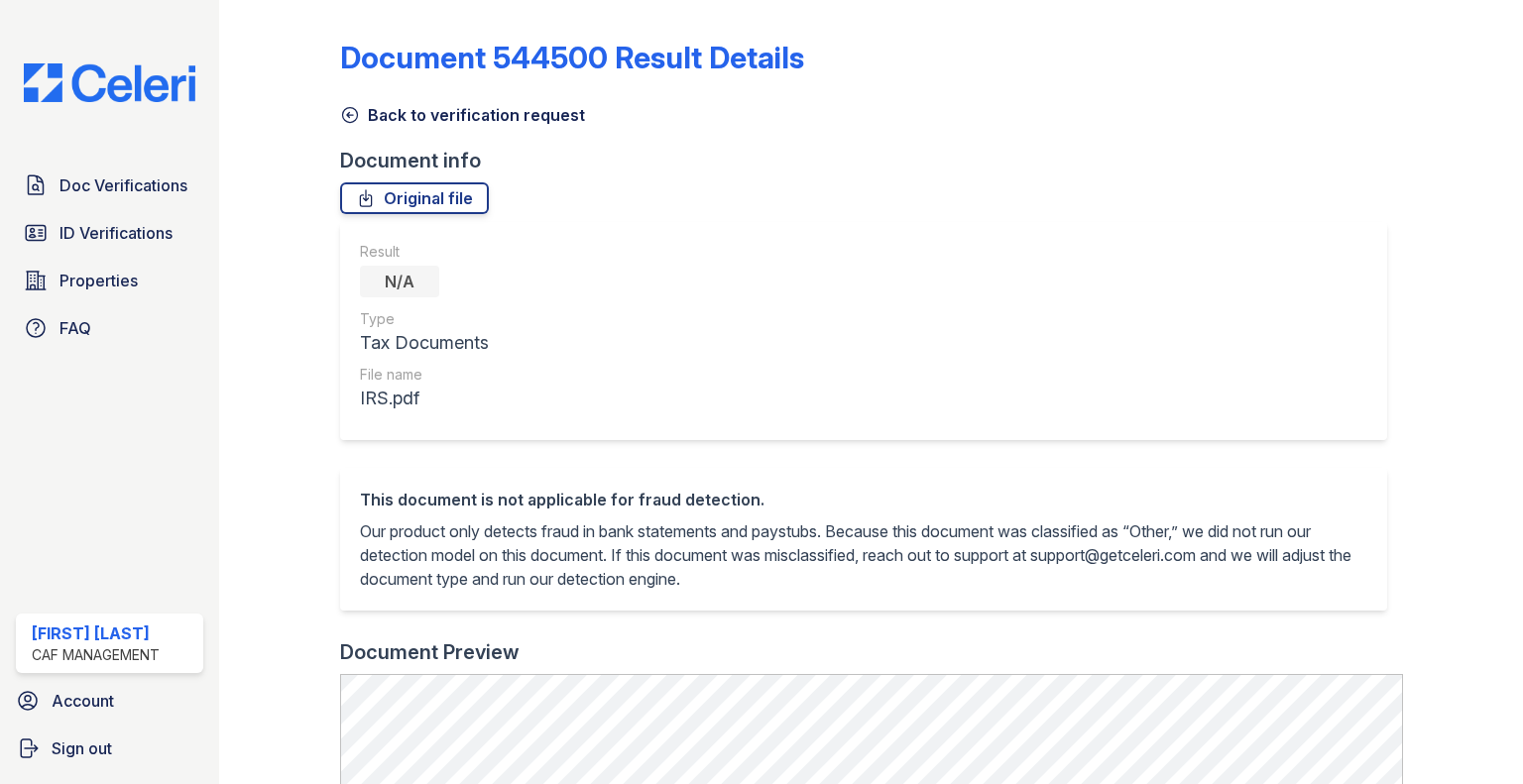 scroll, scrollTop: 0, scrollLeft: 0, axis: both 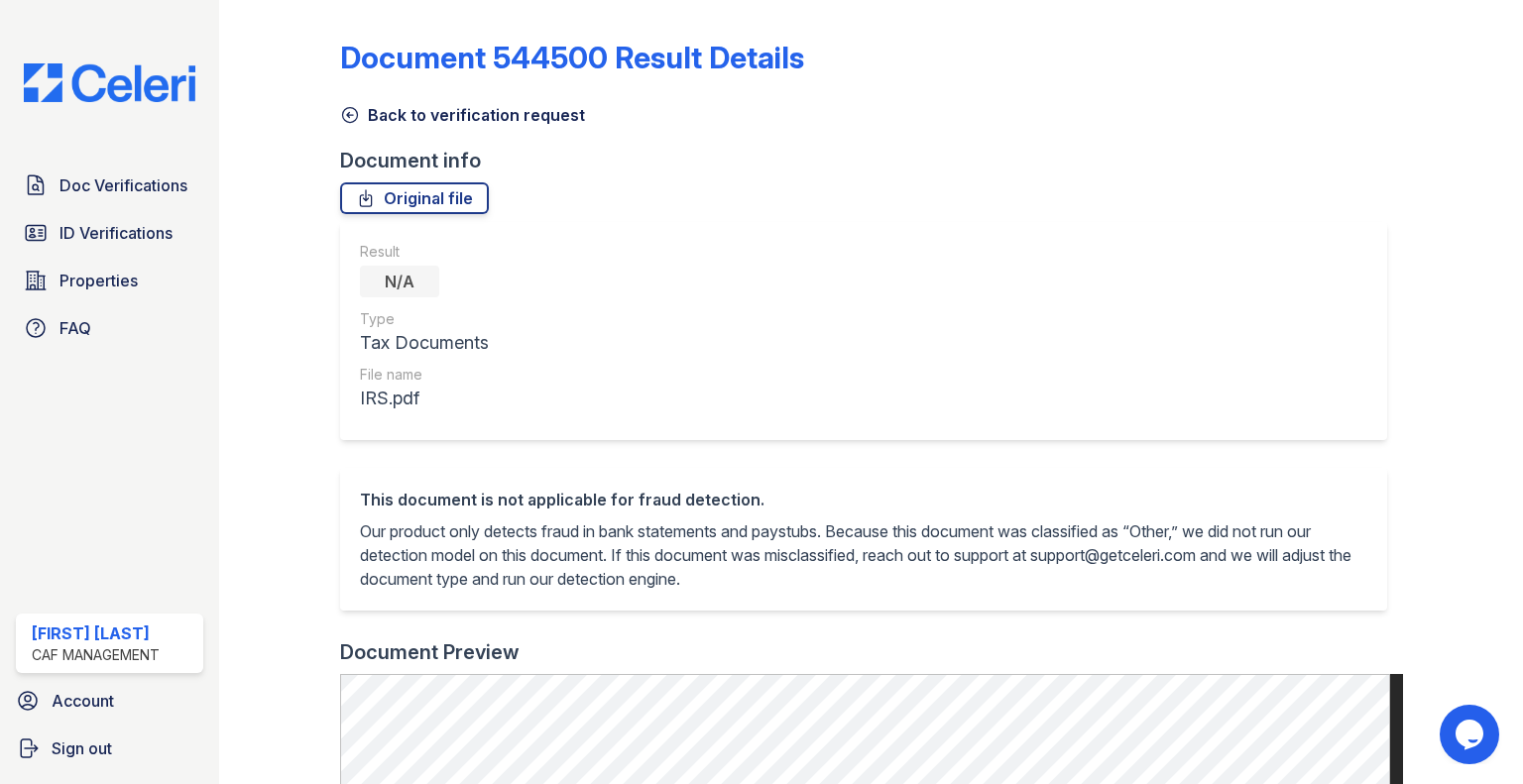click 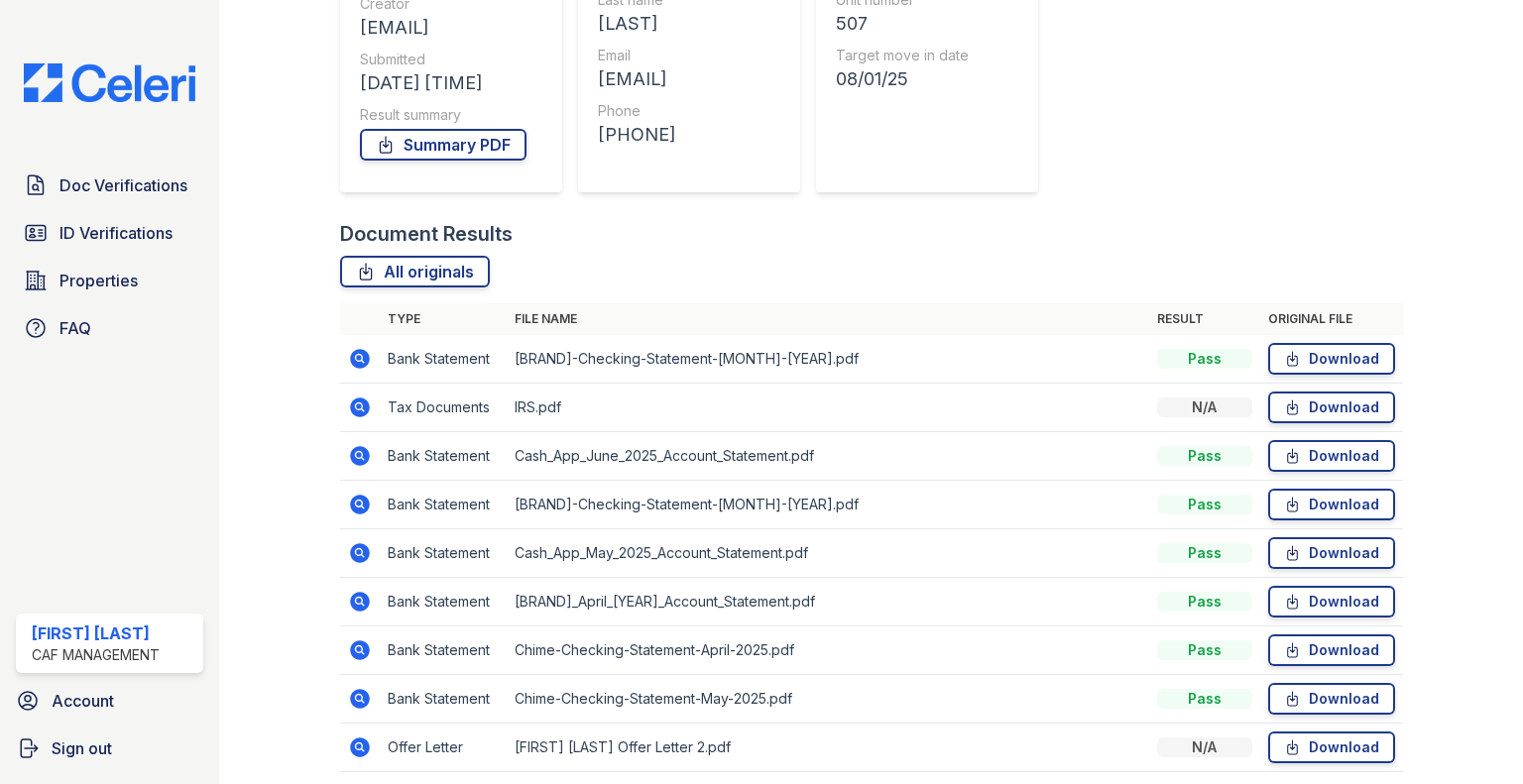 scroll, scrollTop: 297, scrollLeft: 0, axis: vertical 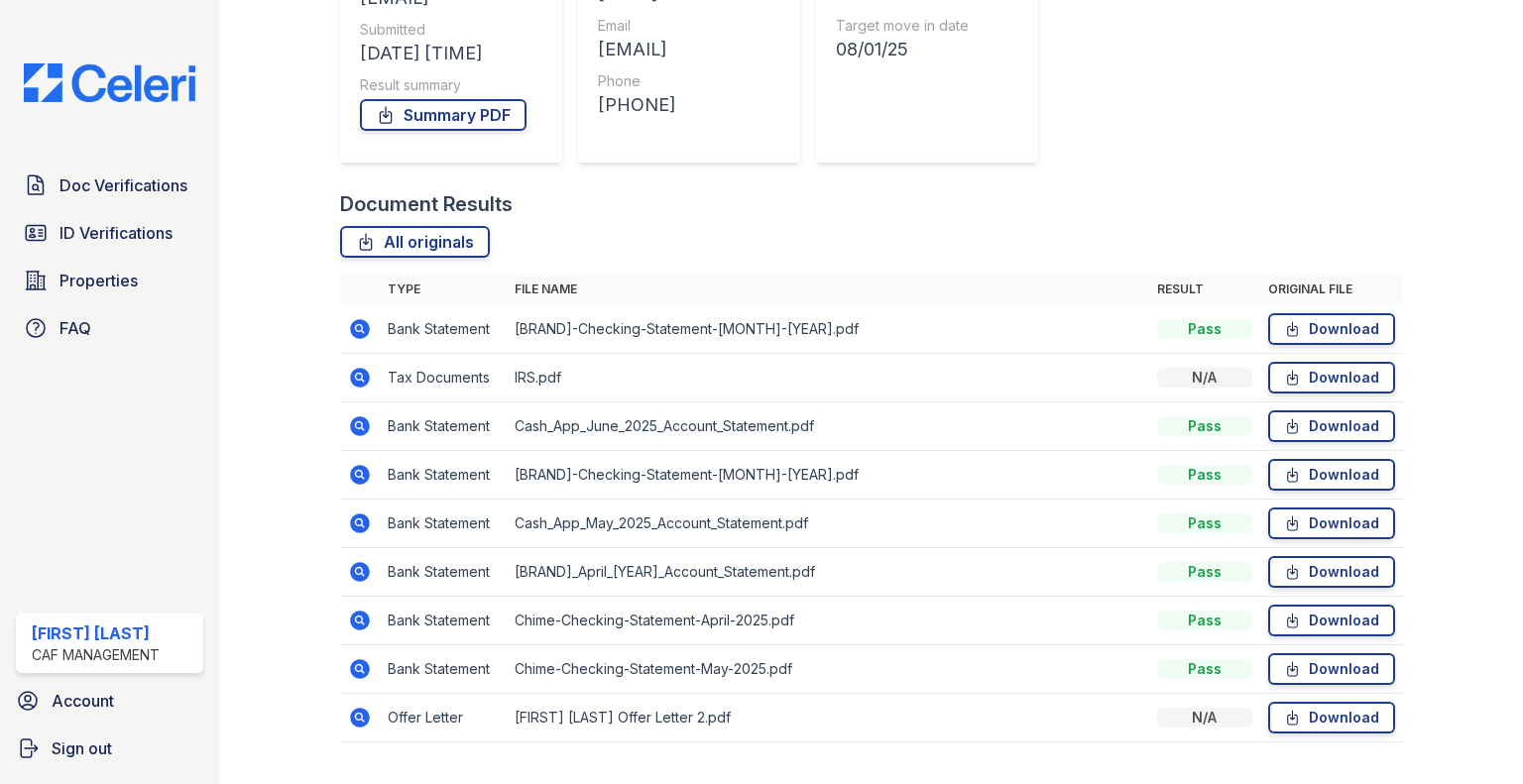 click 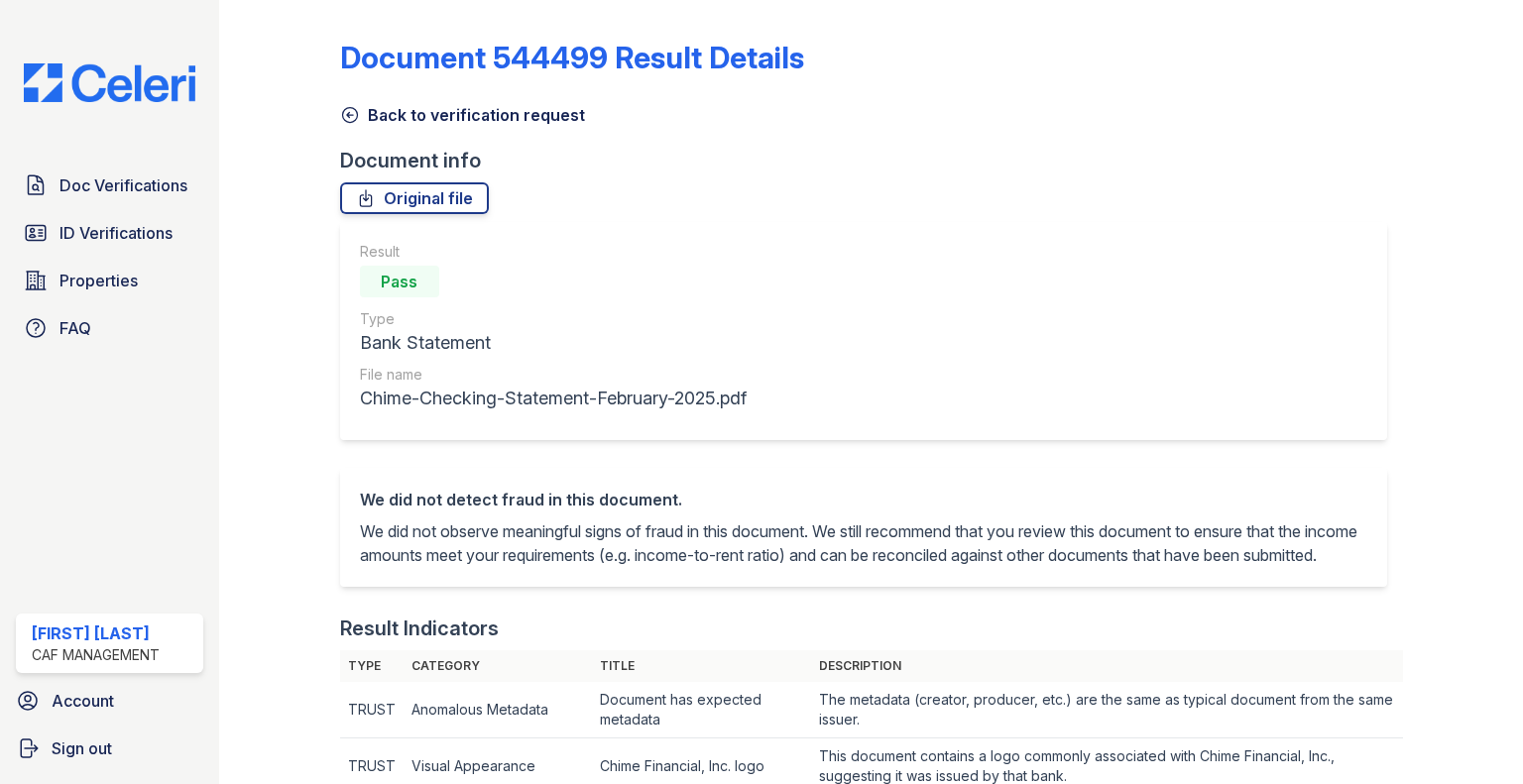 scroll, scrollTop: 0, scrollLeft: 0, axis: both 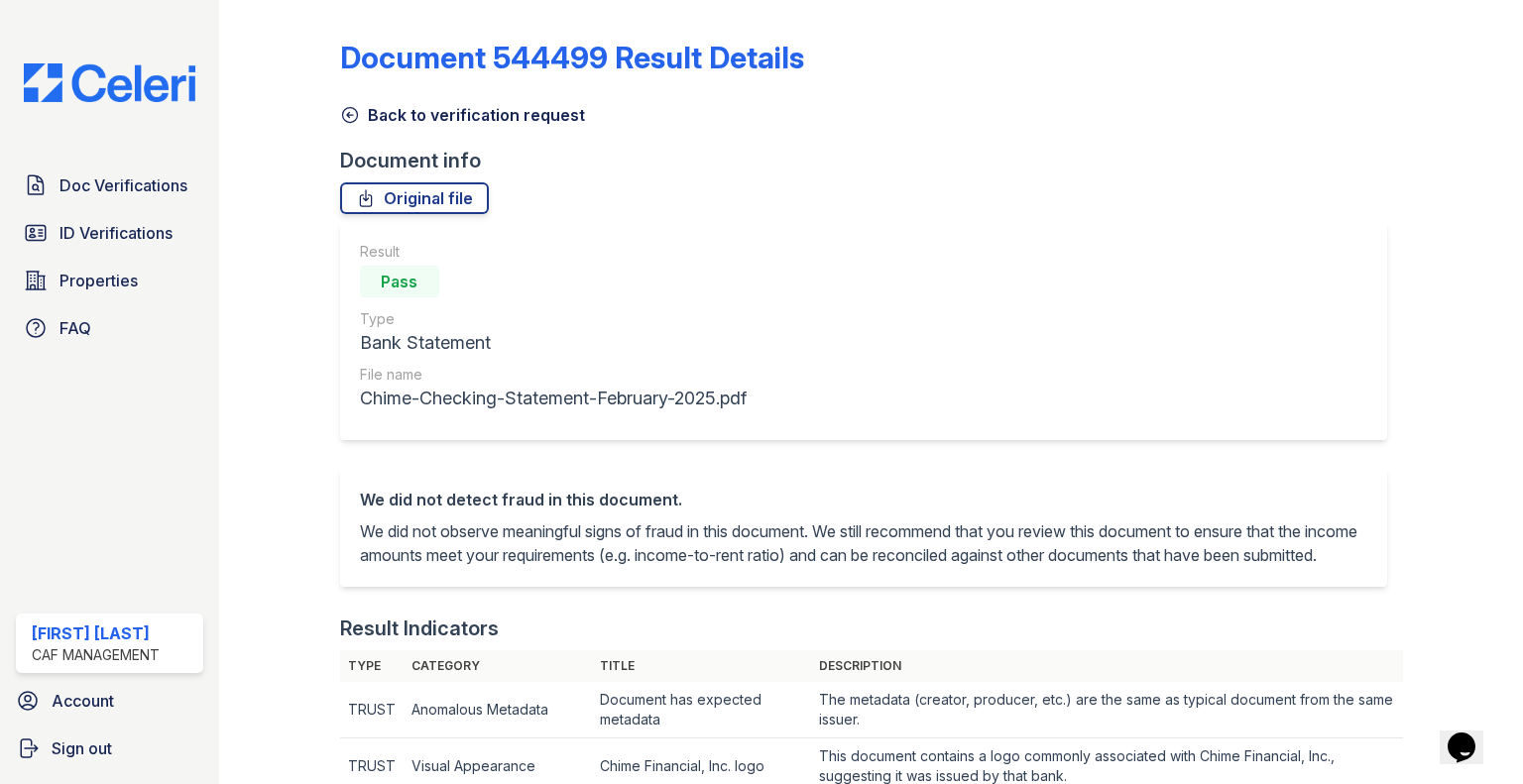 click on "Back to verification request" at bounding box center (462, 115) 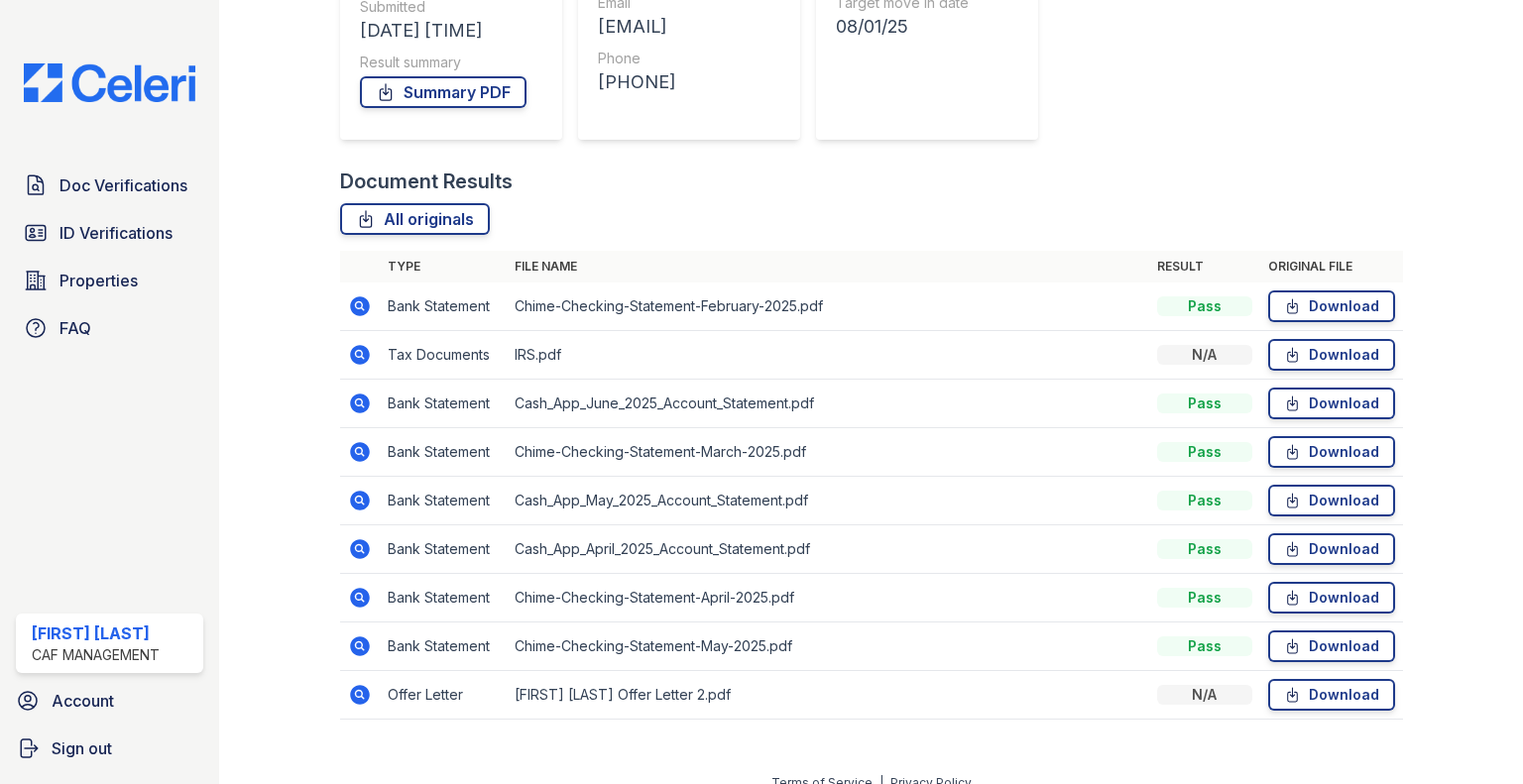 scroll, scrollTop: 341, scrollLeft: 0, axis: vertical 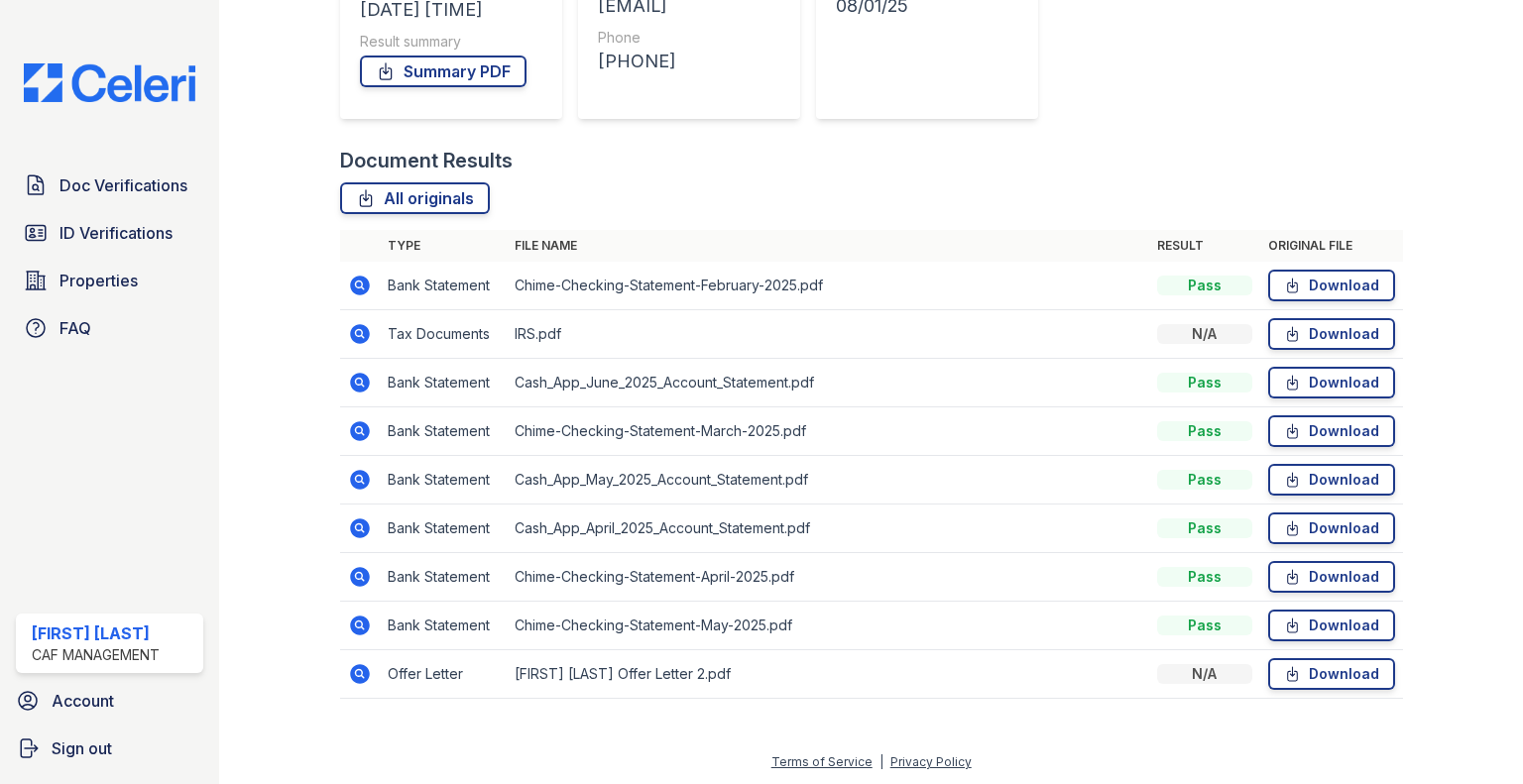 click 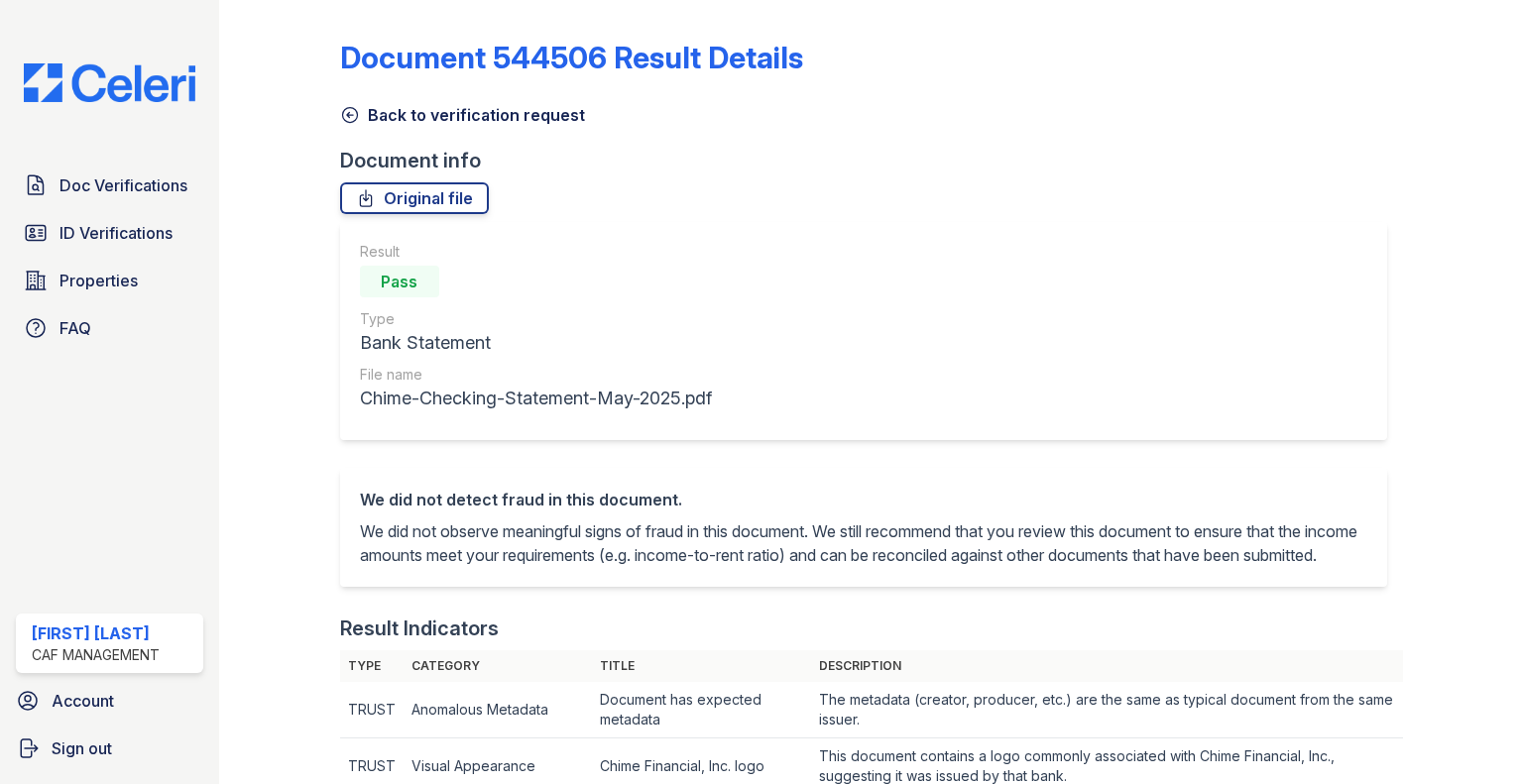 scroll, scrollTop: 0, scrollLeft: 0, axis: both 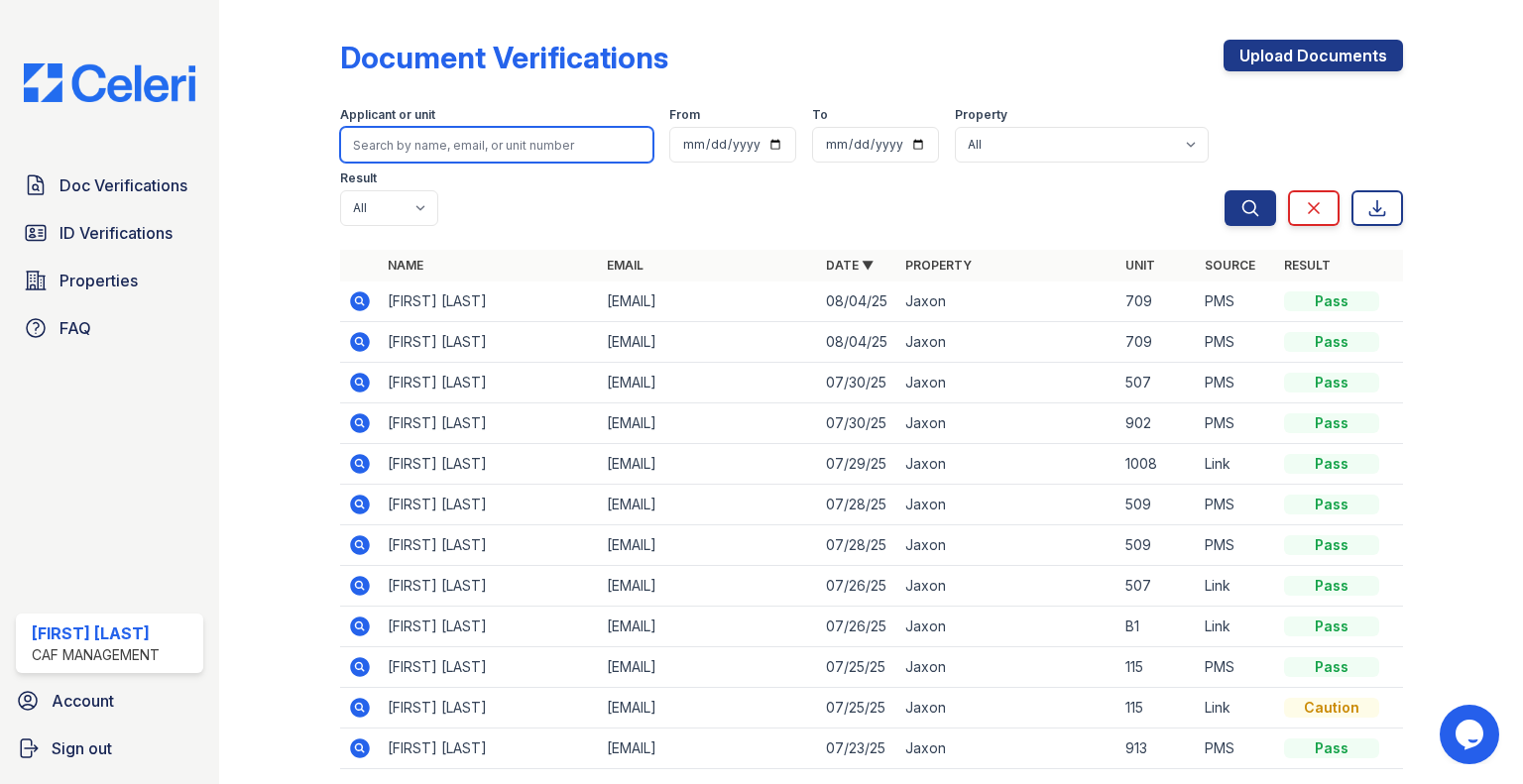 click at bounding box center (497, 145) 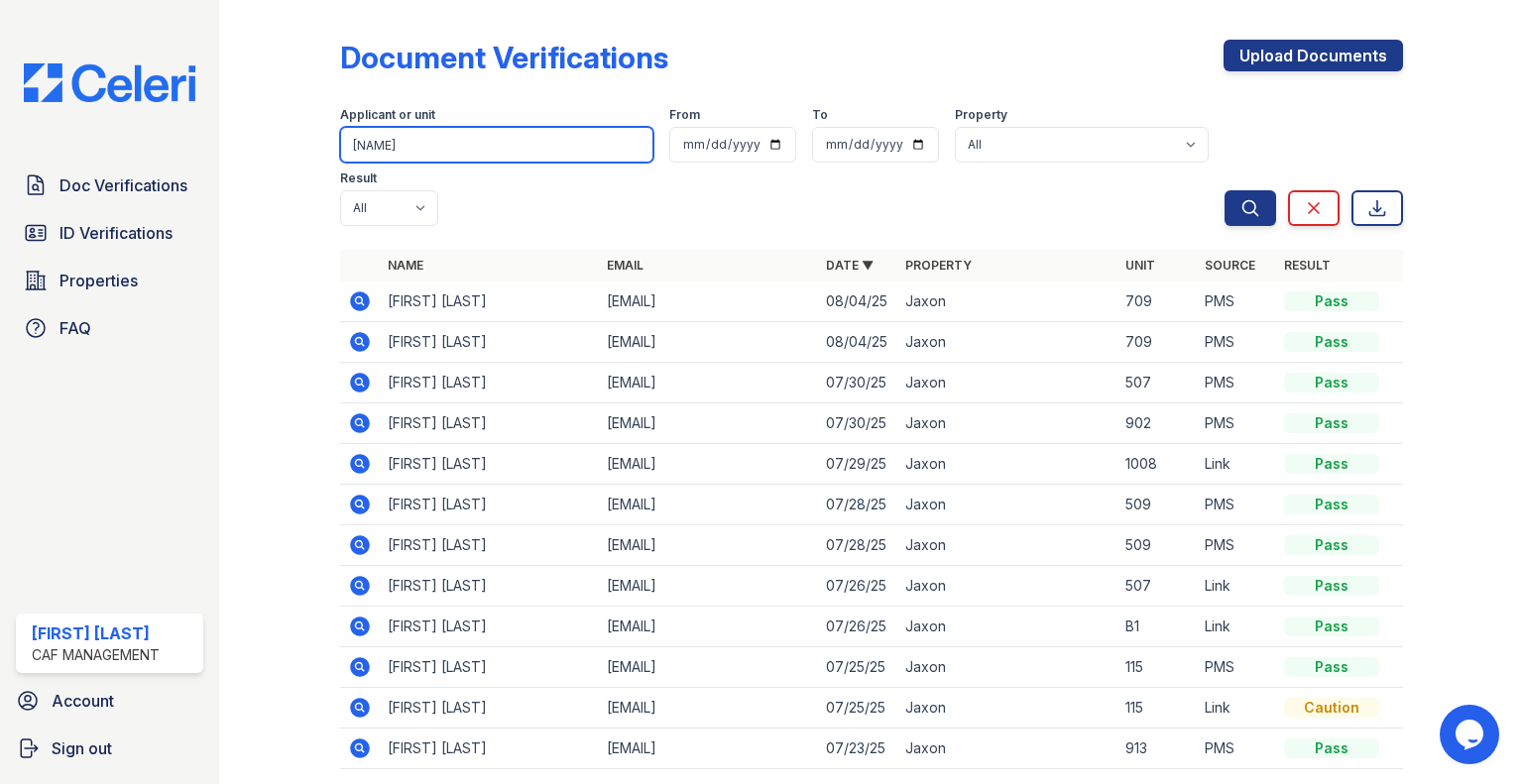 type on "marion" 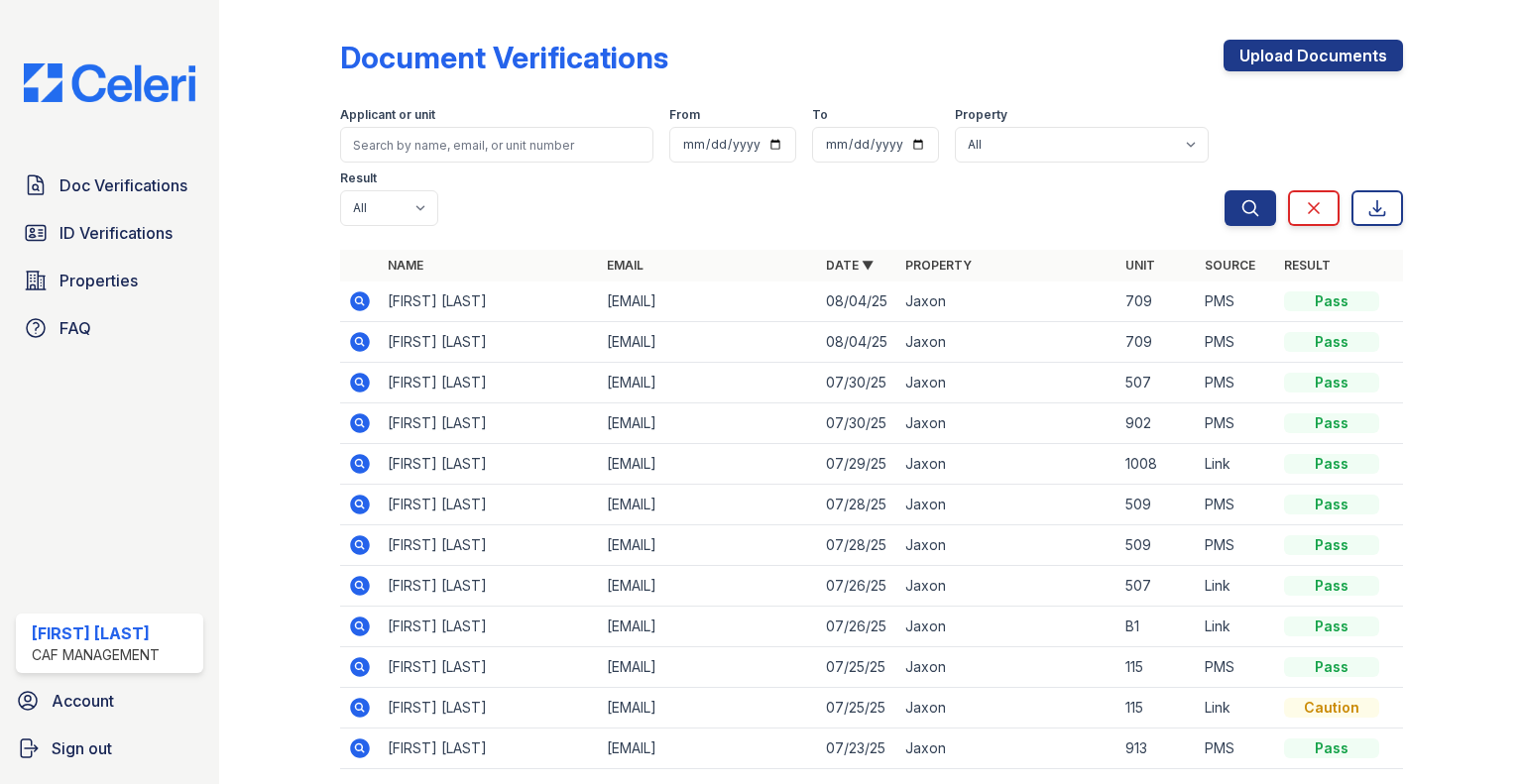 scroll, scrollTop: 0, scrollLeft: 0, axis: both 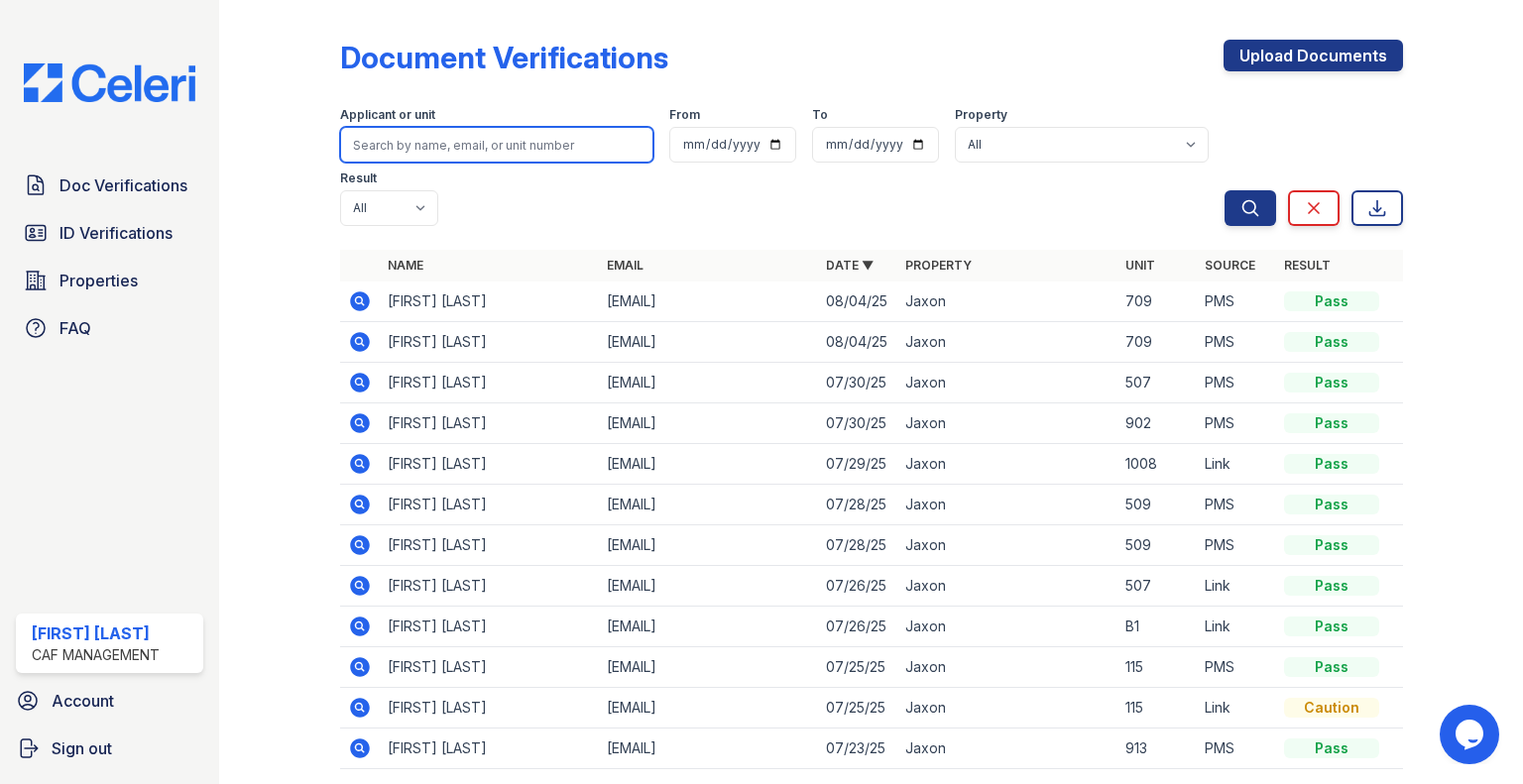 click at bounding box center [497, 145] 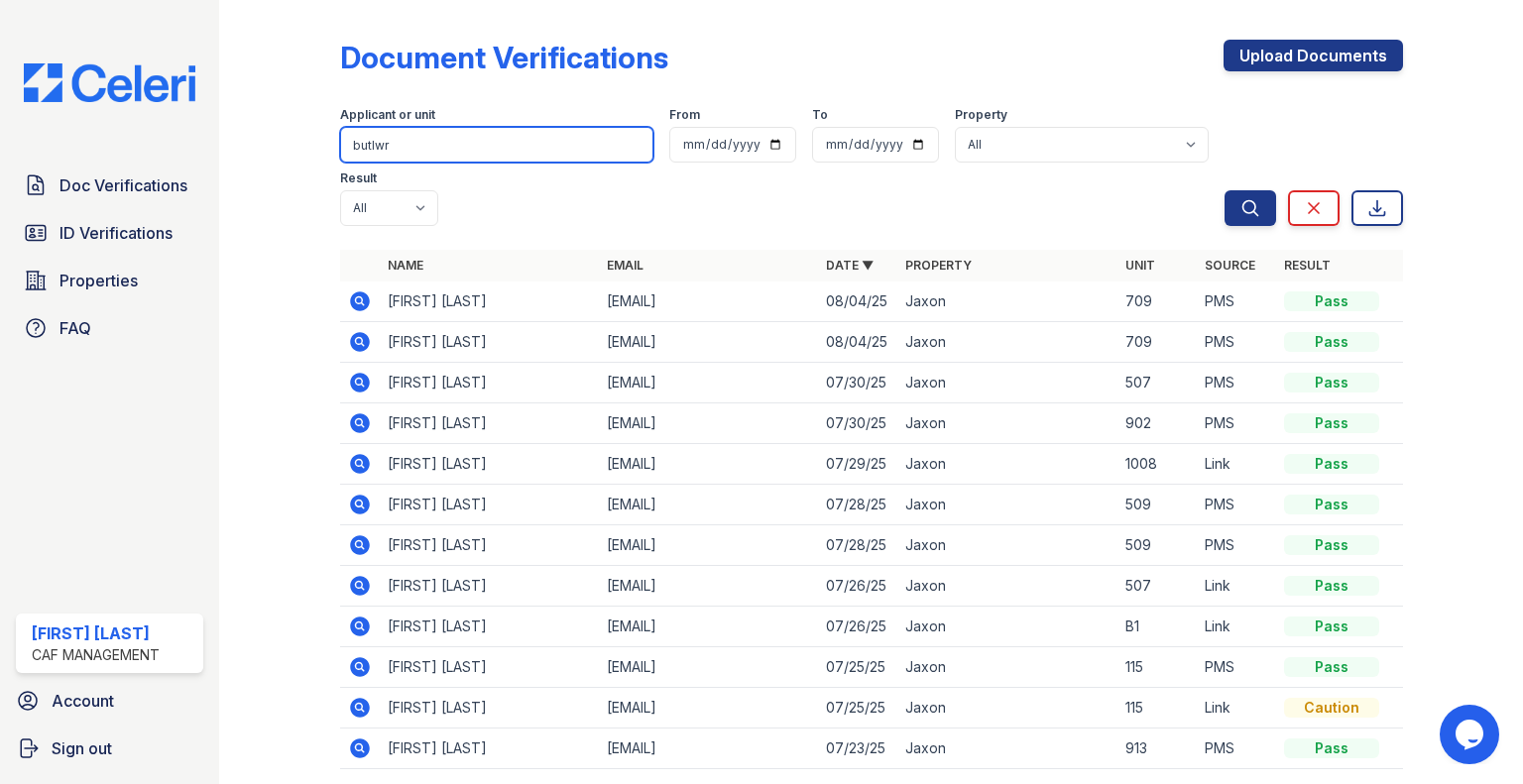 type on "butlwr" 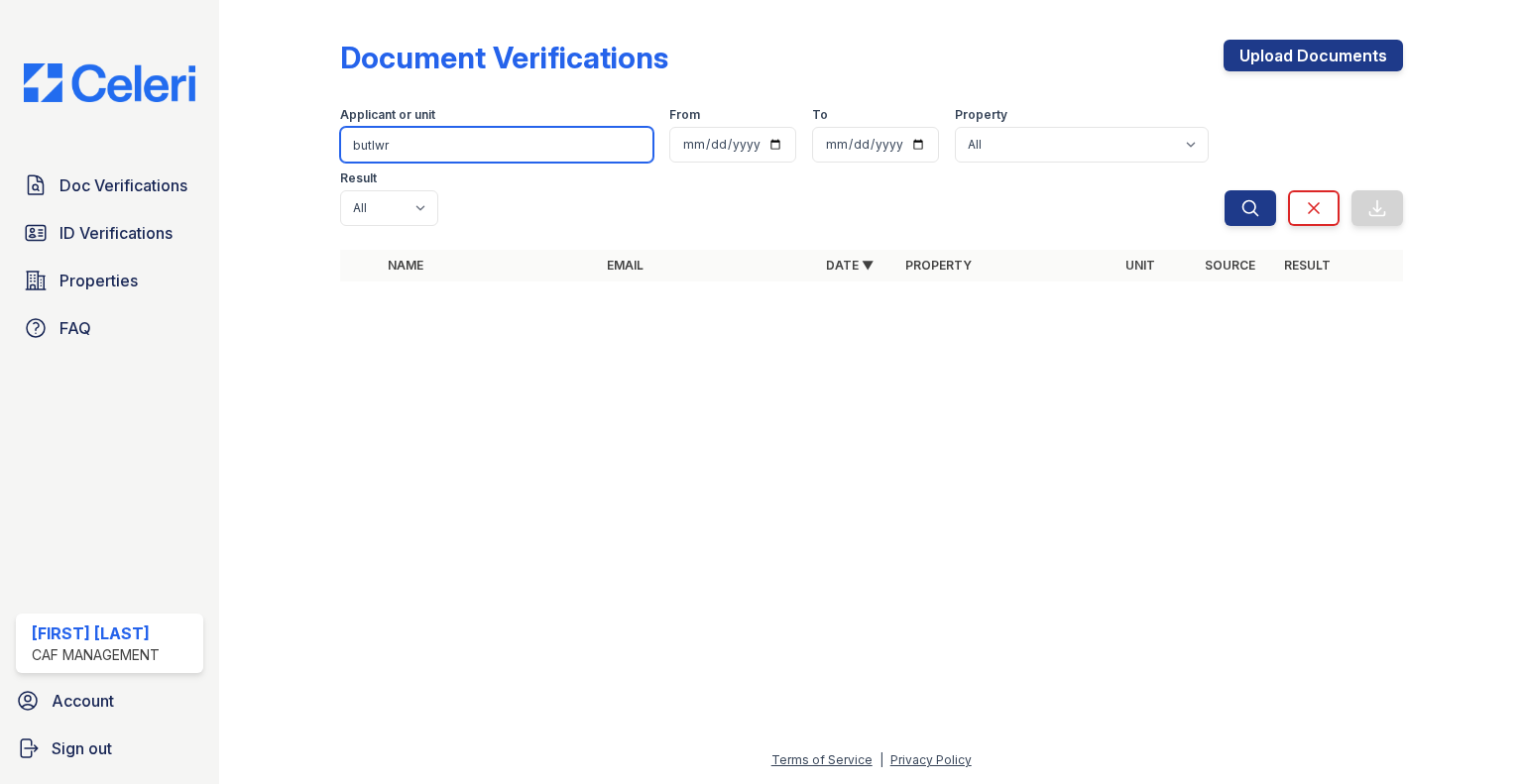 click on "butlwr" at bounding box center (497, 145) 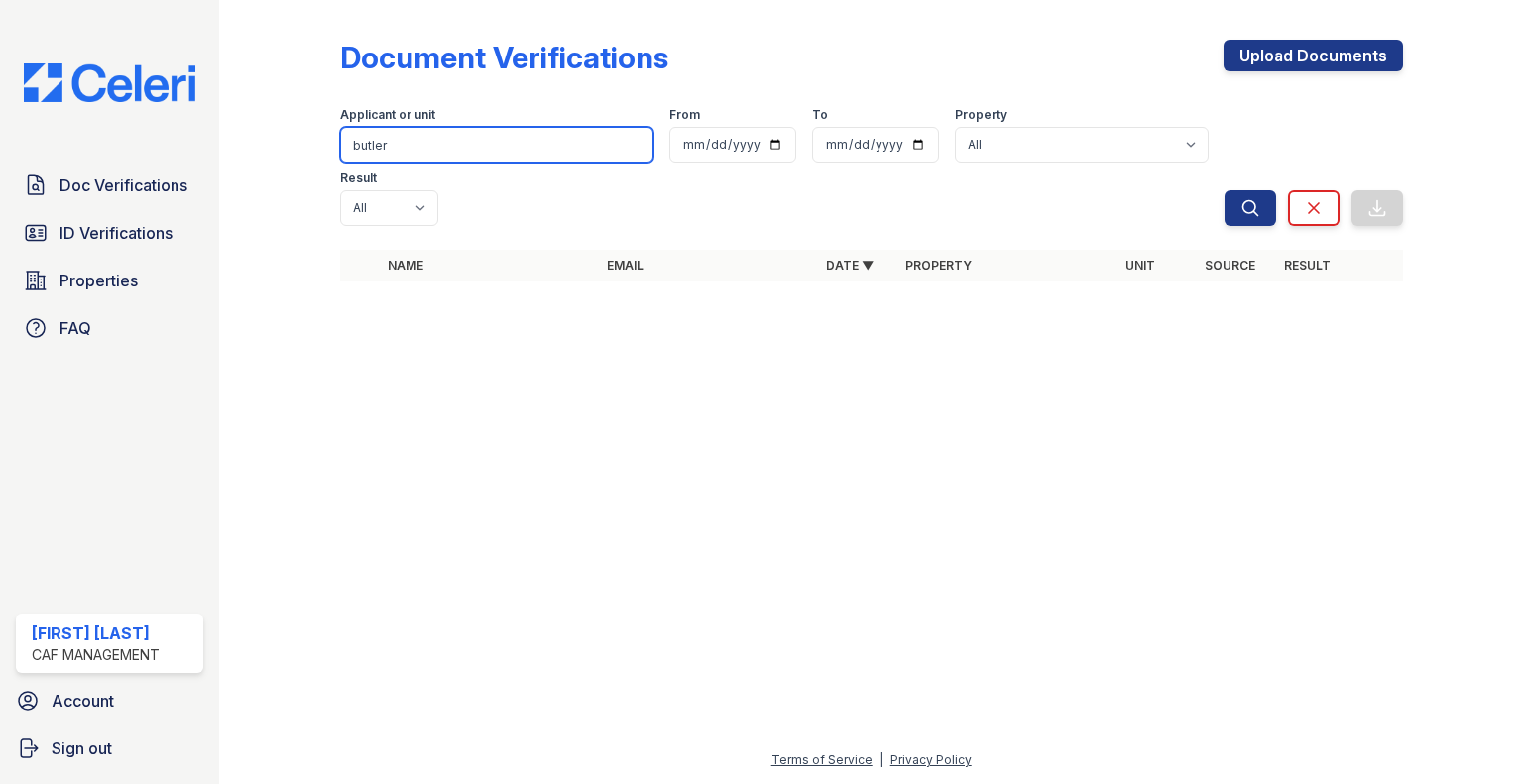 type on "butler" 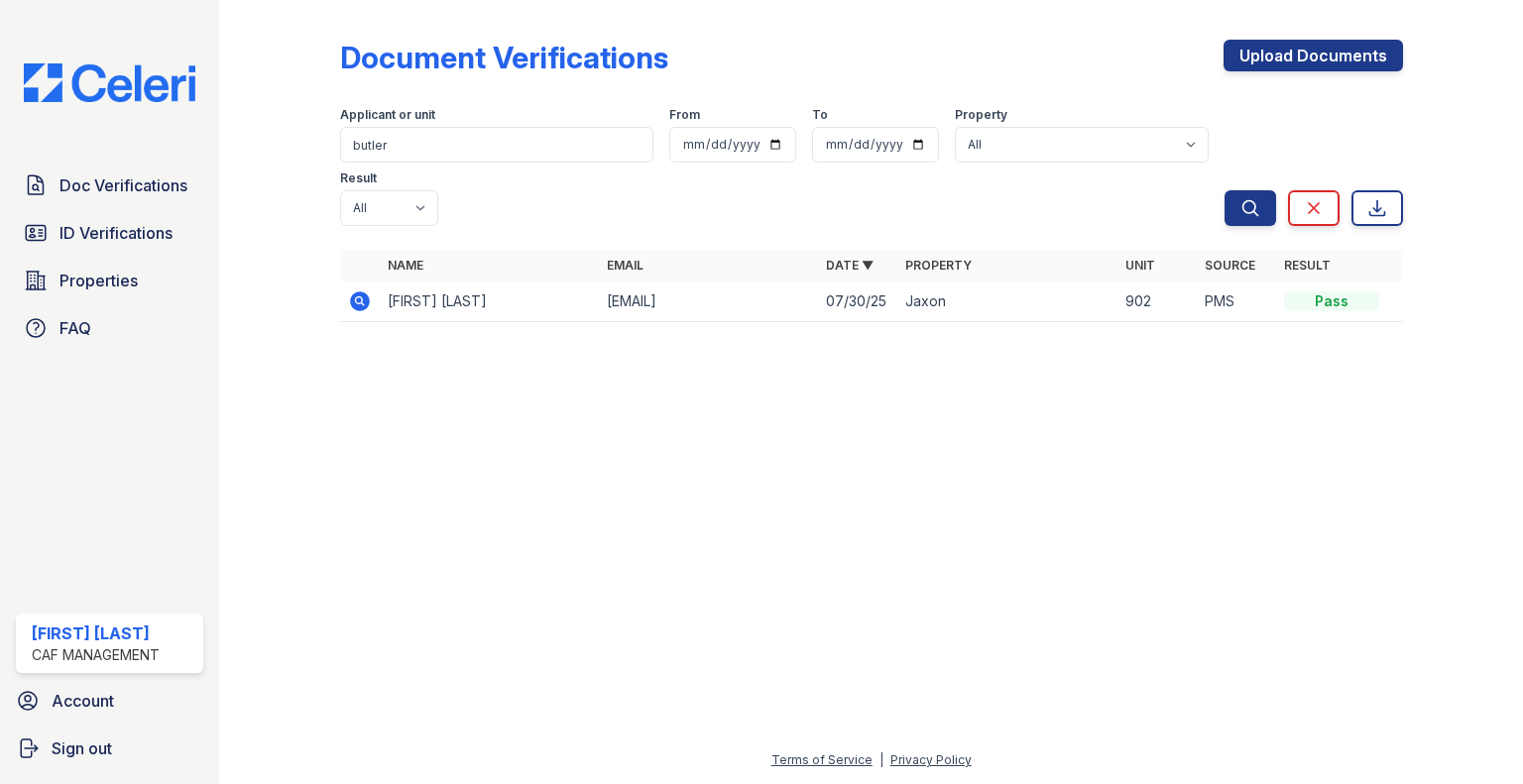 click 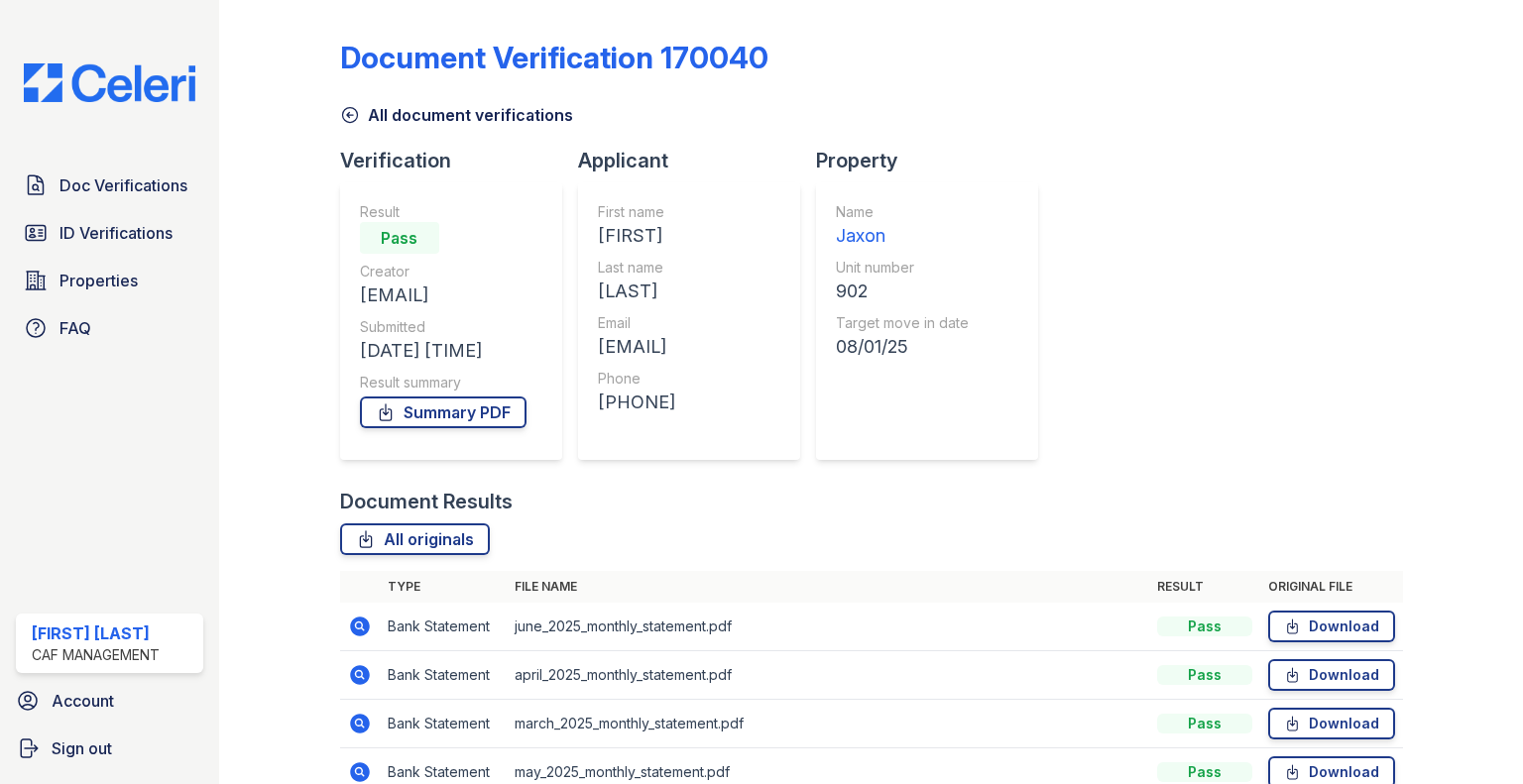 scroll, scrollTop: 0, scrollLeft: 0, axis: both 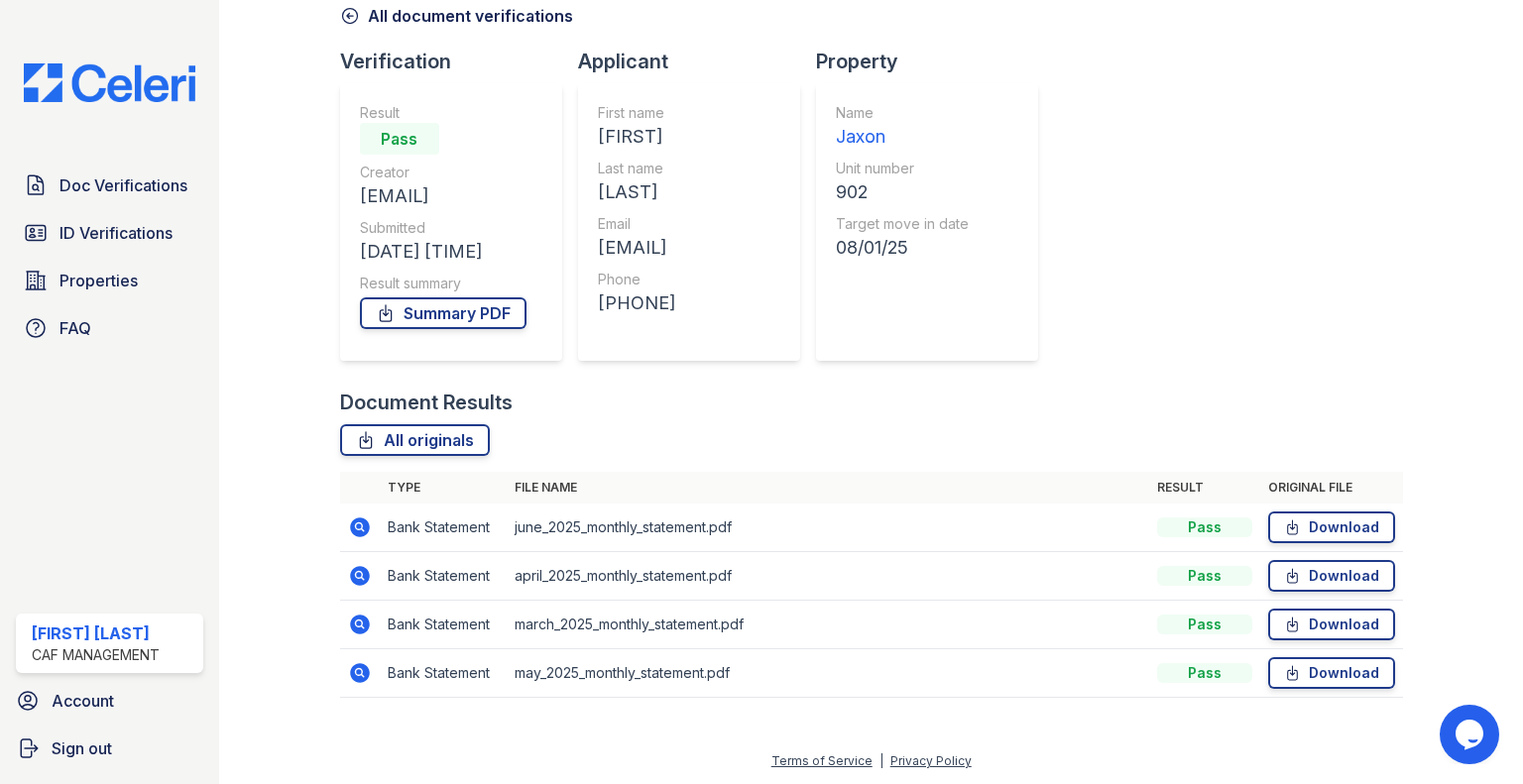 click 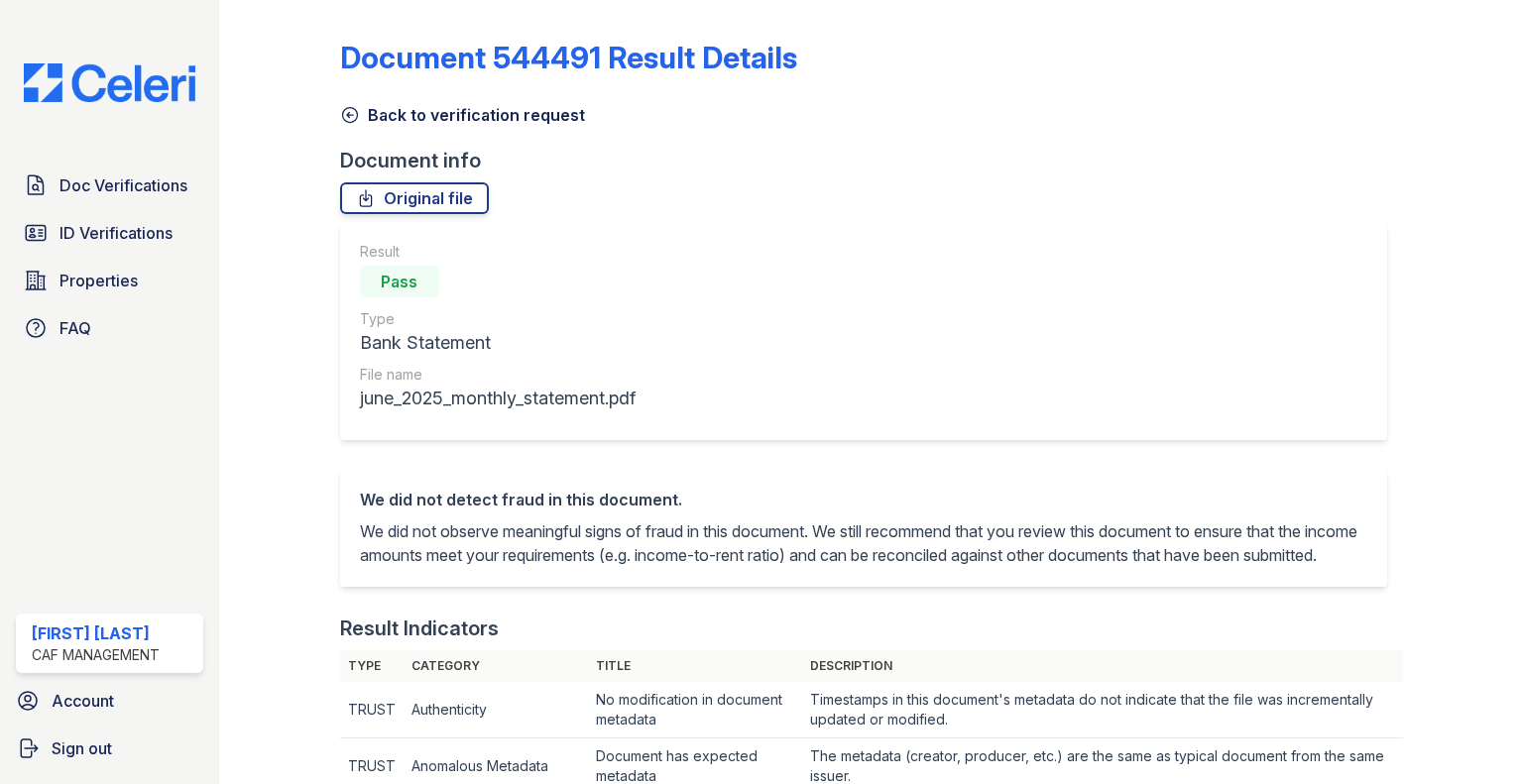 scroll, scrollTop: 0, scrollLeft: 0, axis: both 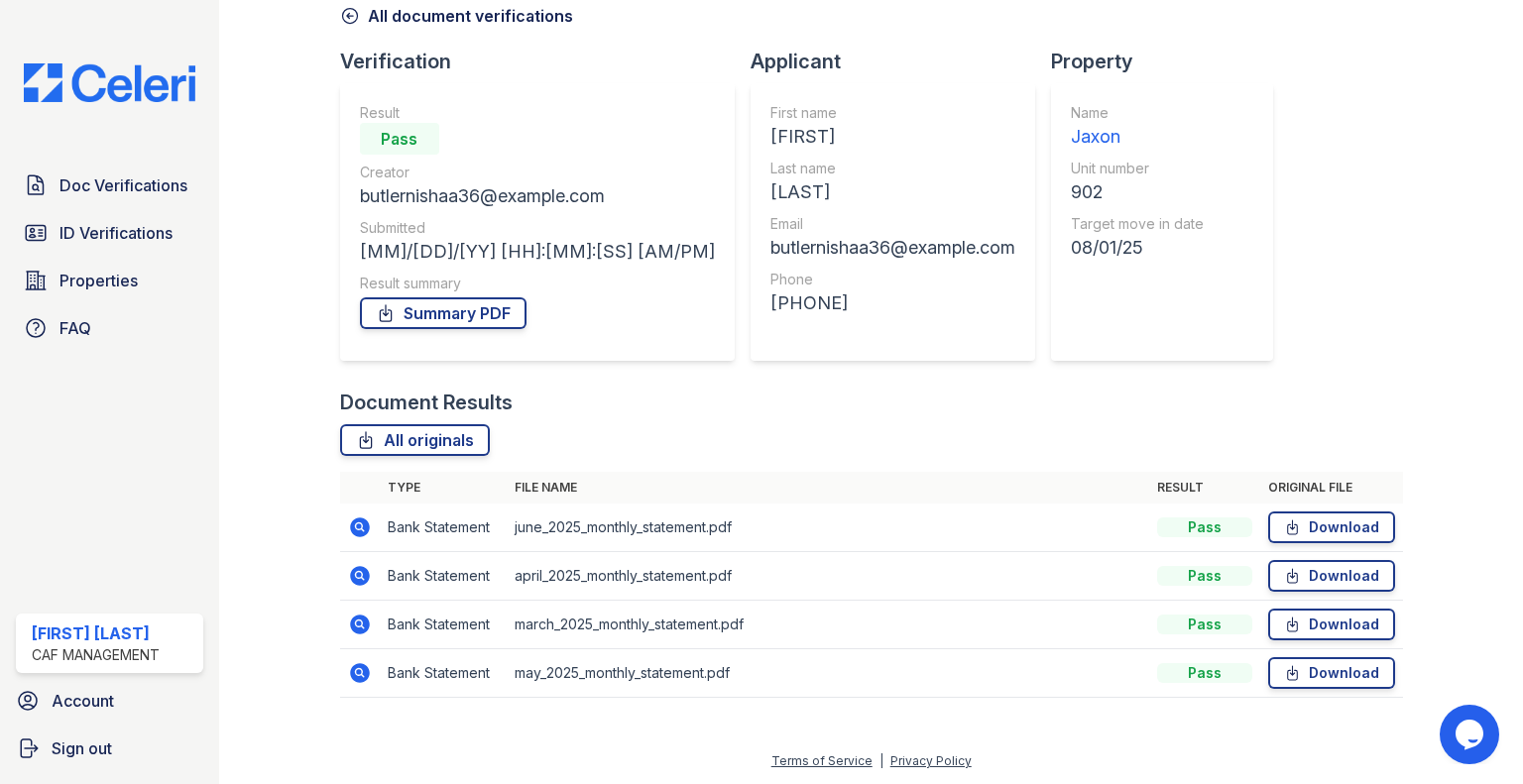 click 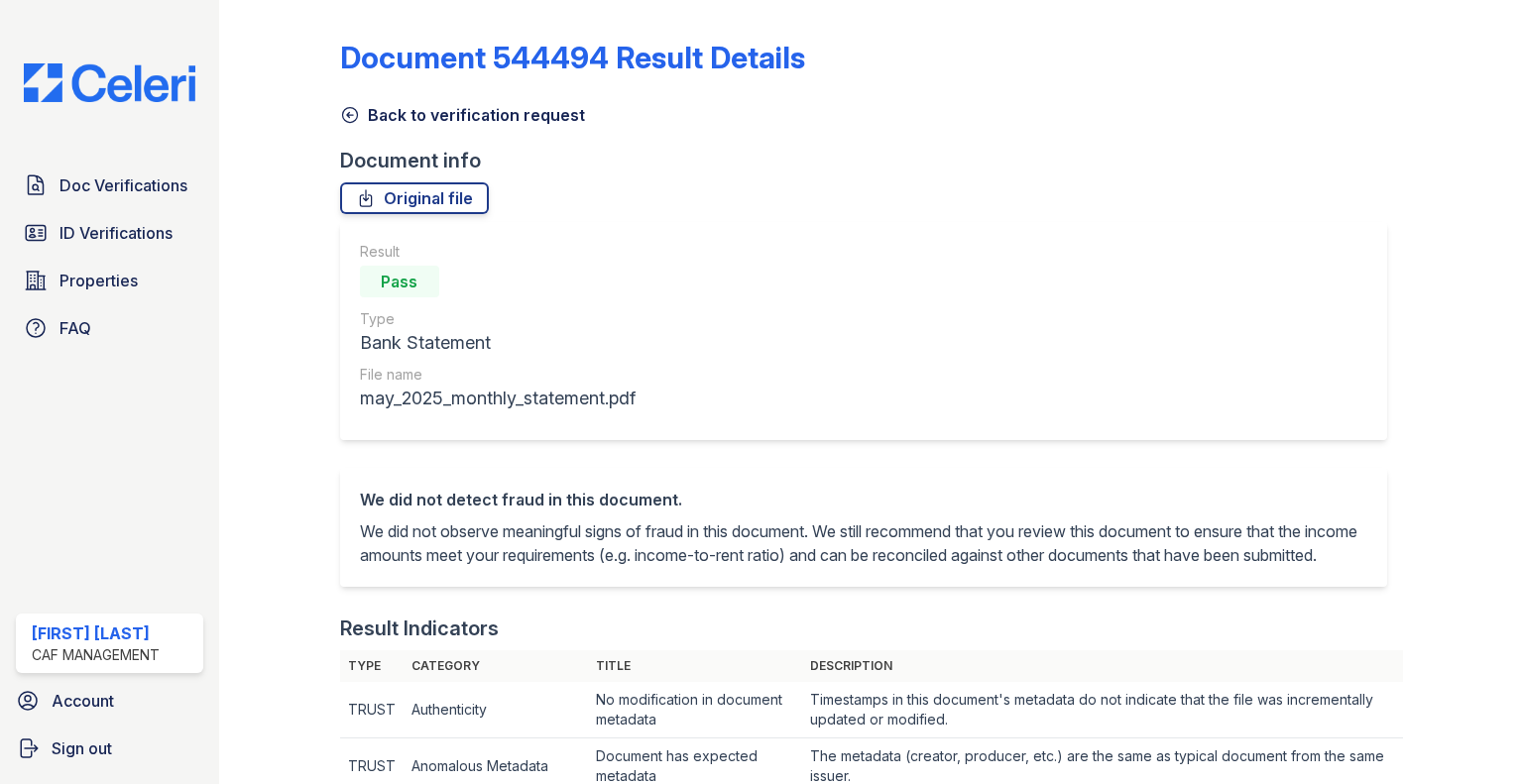 scroll, scrollTop: 0, scrollLeft: 0, axis: both 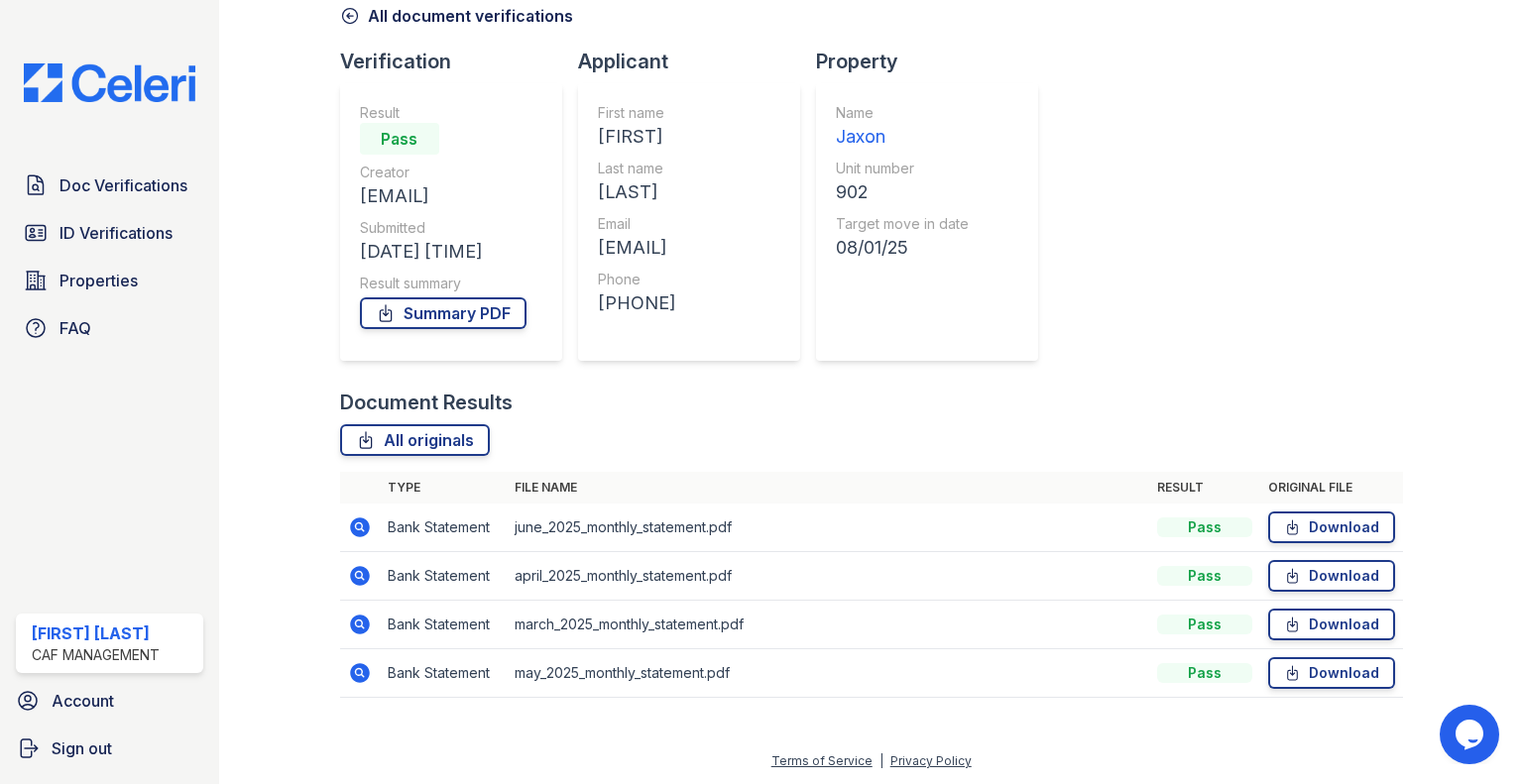 click 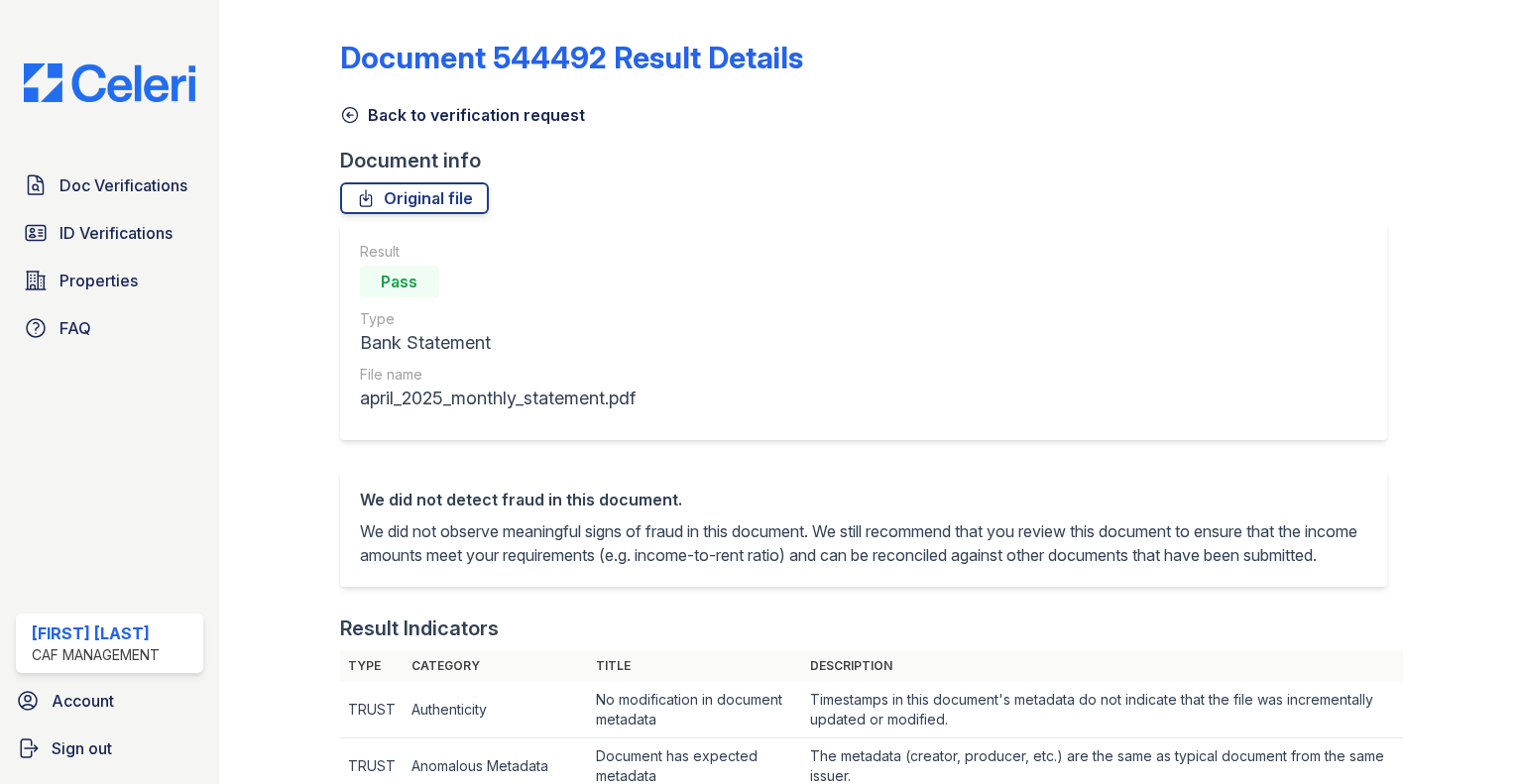 scroll, scrollTop: 0, scrollLeft: 0, axis: both 